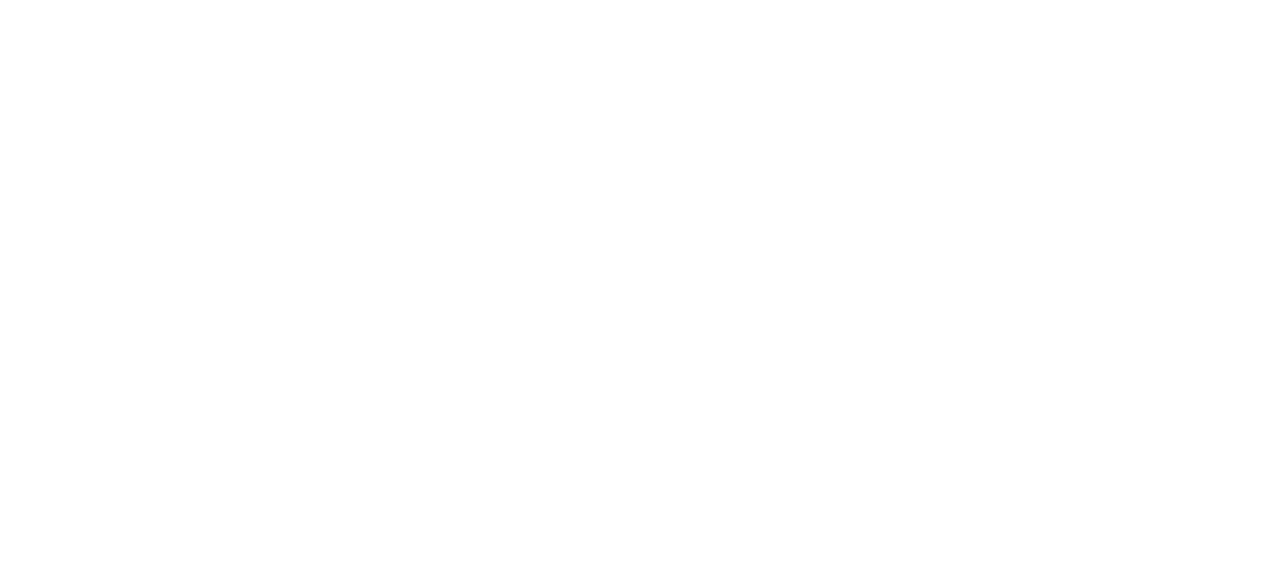 scroll, scrollTop: 0, scrollLeft: 0, axis: both 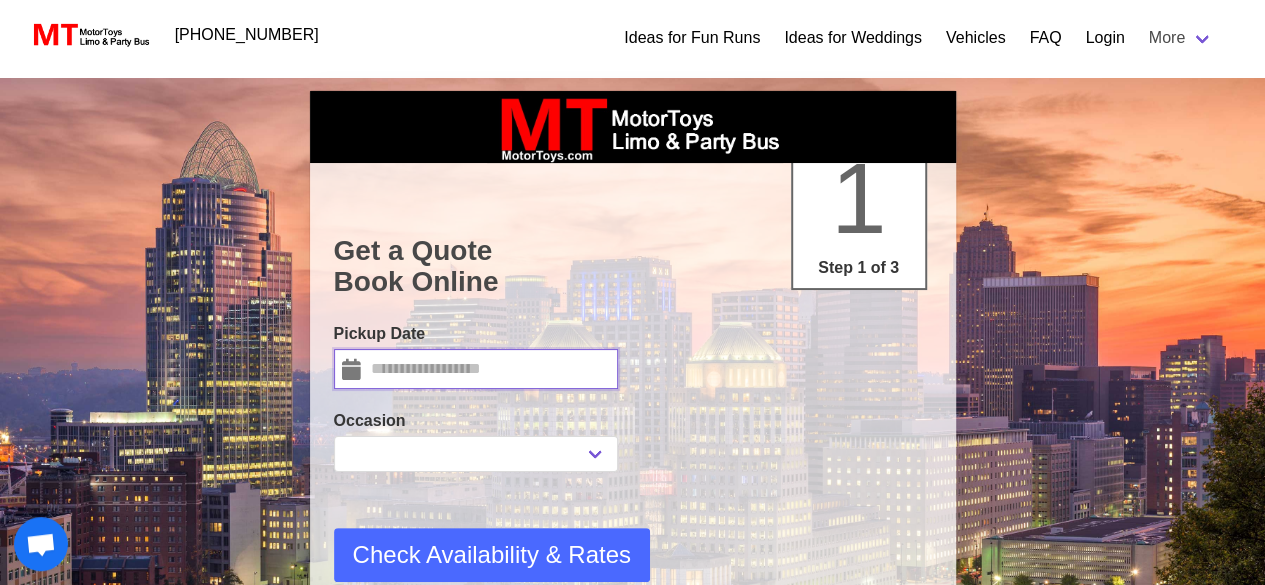 click at bounding box center (476, 369) 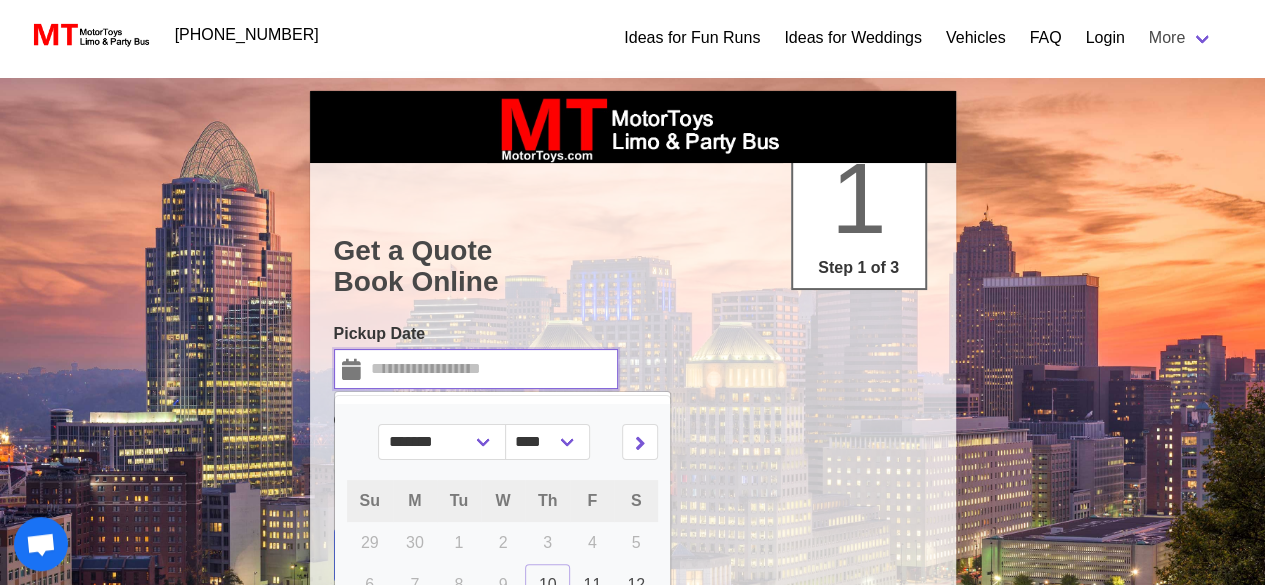 select 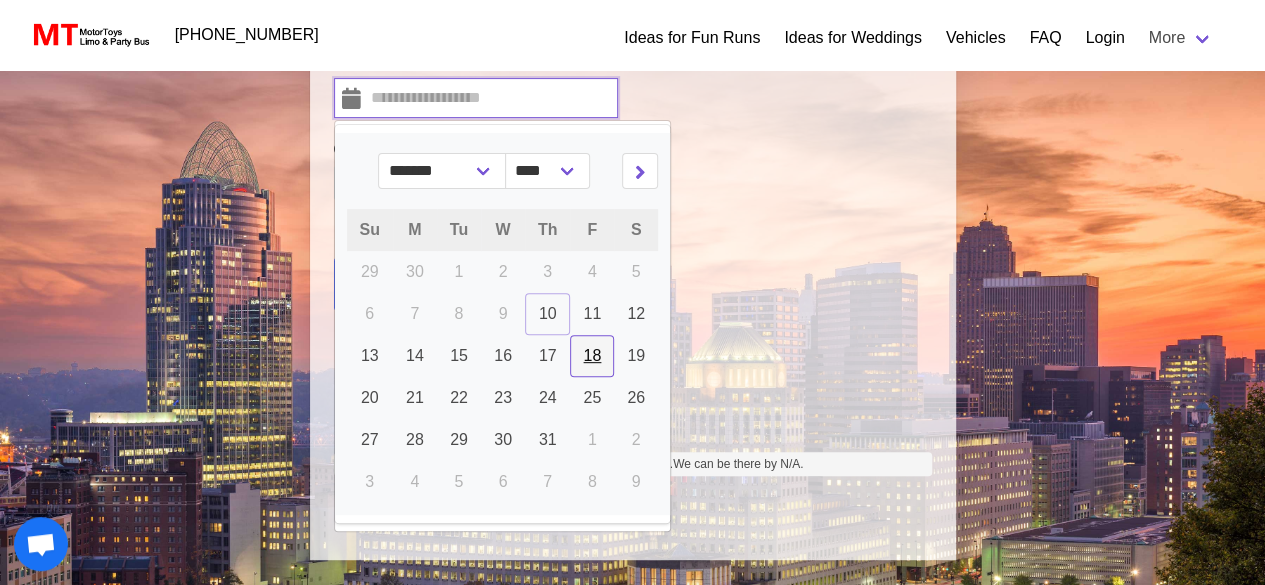 type on "*********" 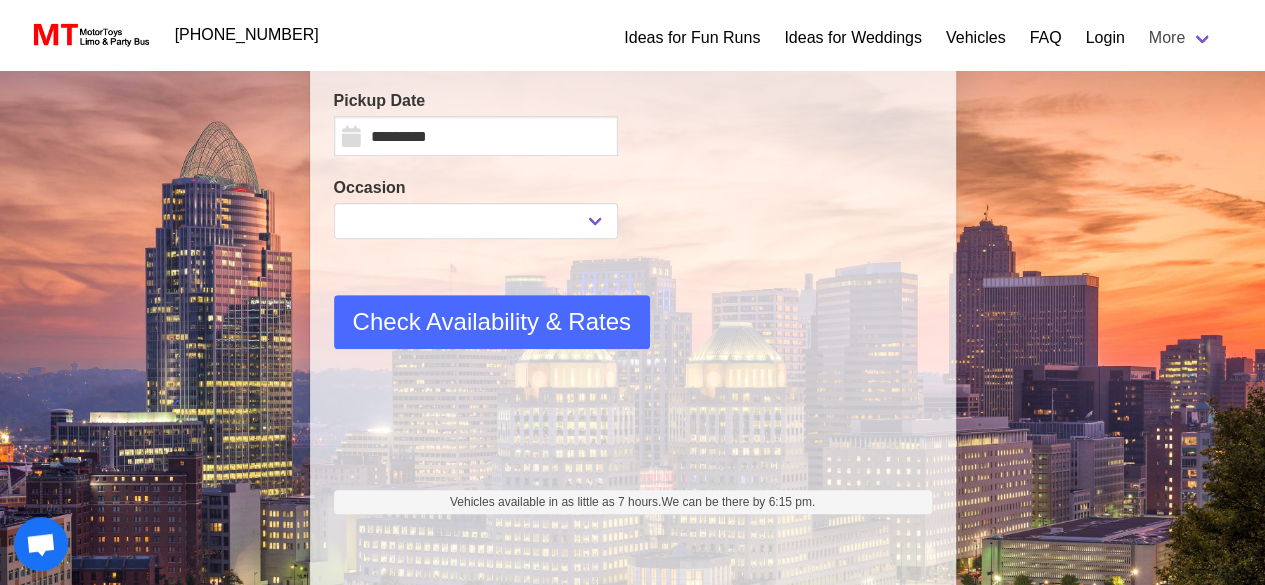 click at bounding box center (476, 401) 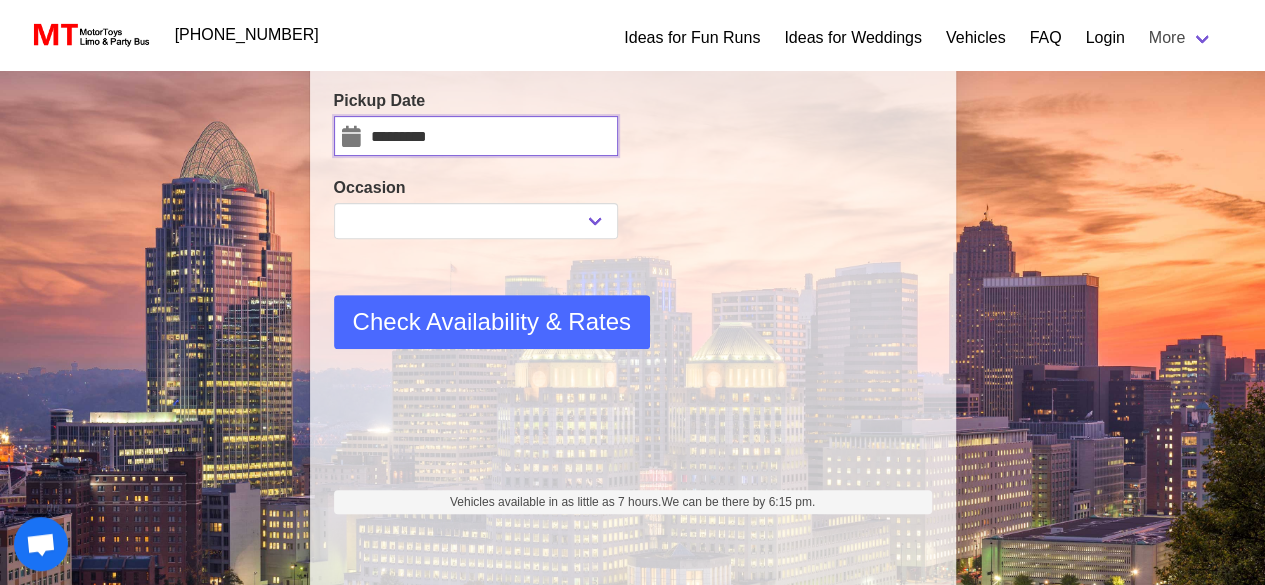 click on "*********" at bounding box center [476, 136] 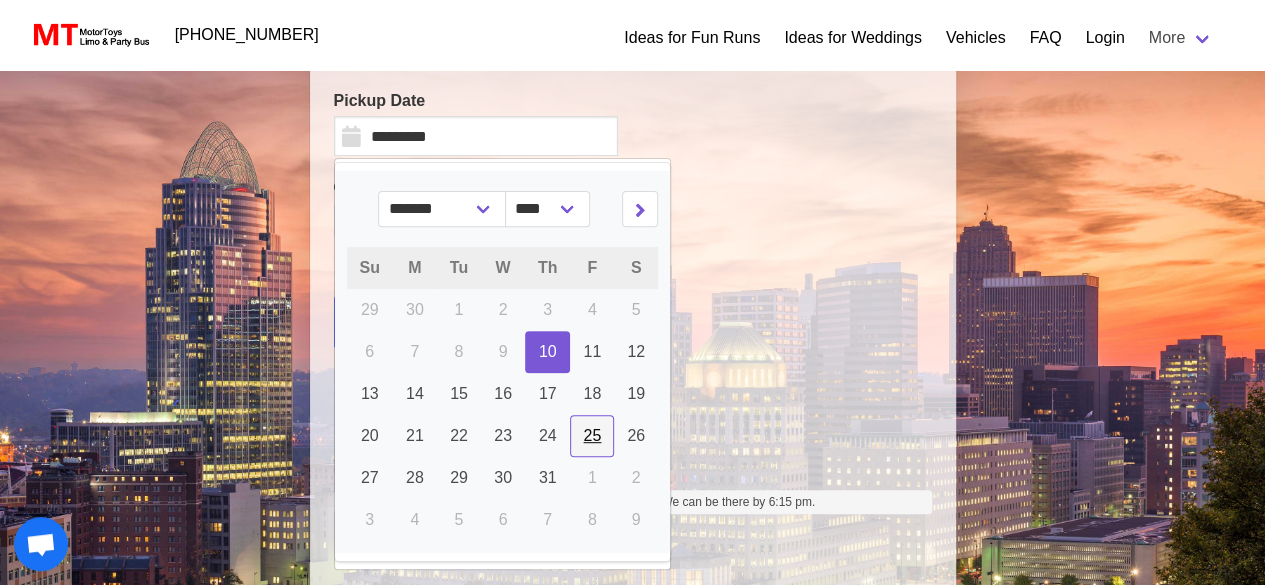 click on "25" at bounding box center [592, 435] 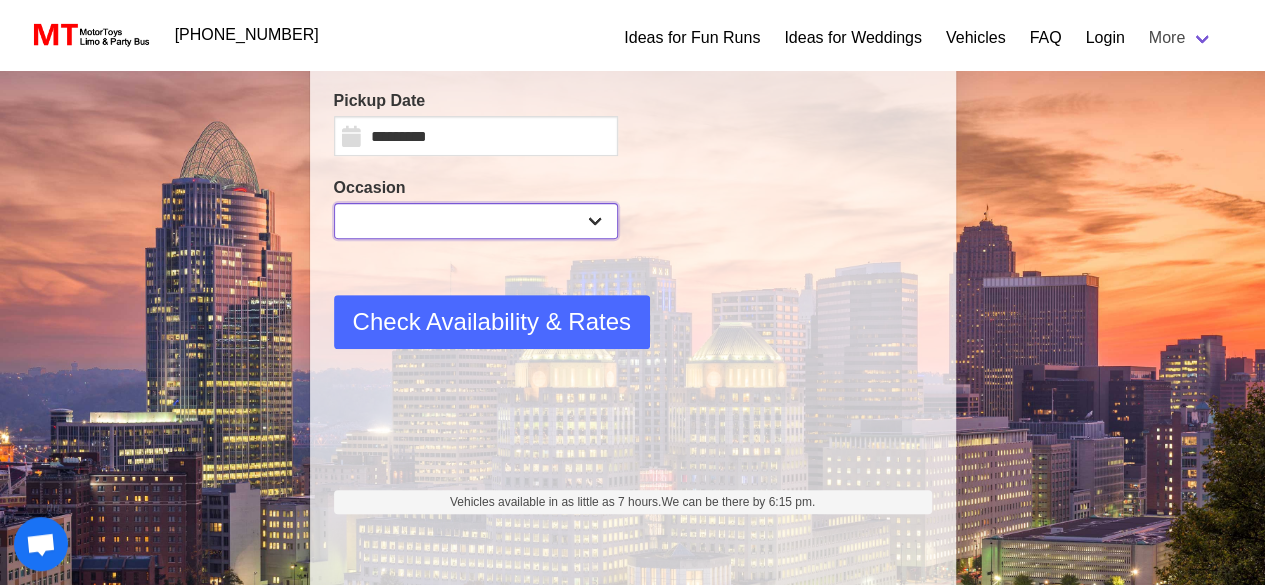 click on "**********" at bounding box center [476, 221] 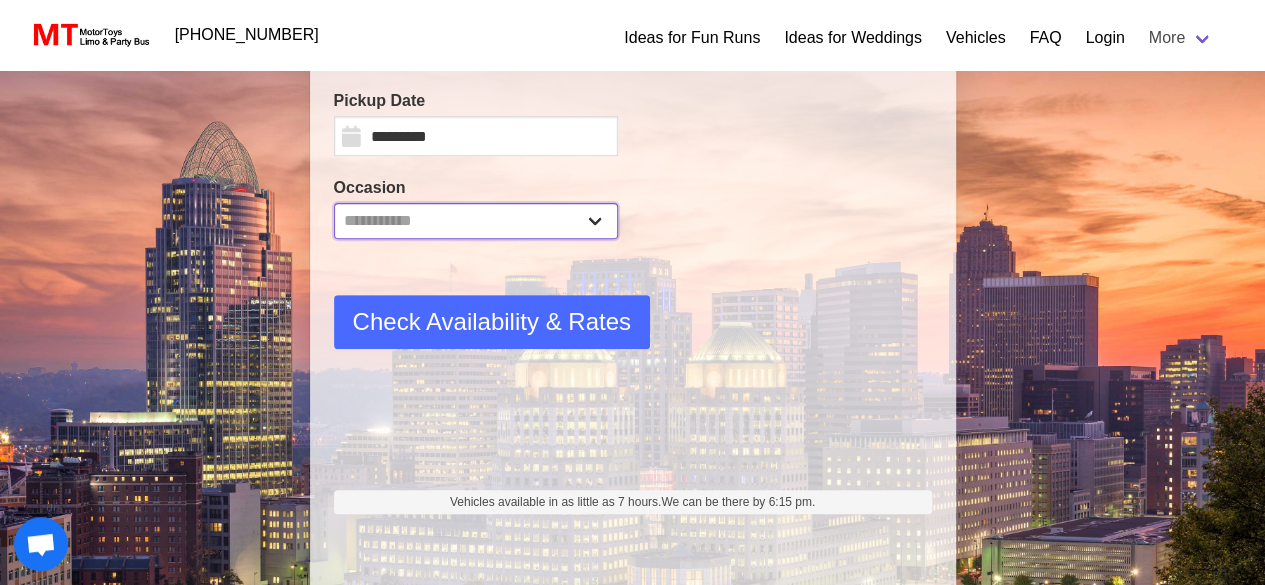click on "**********" at bounding box center (476, 221) 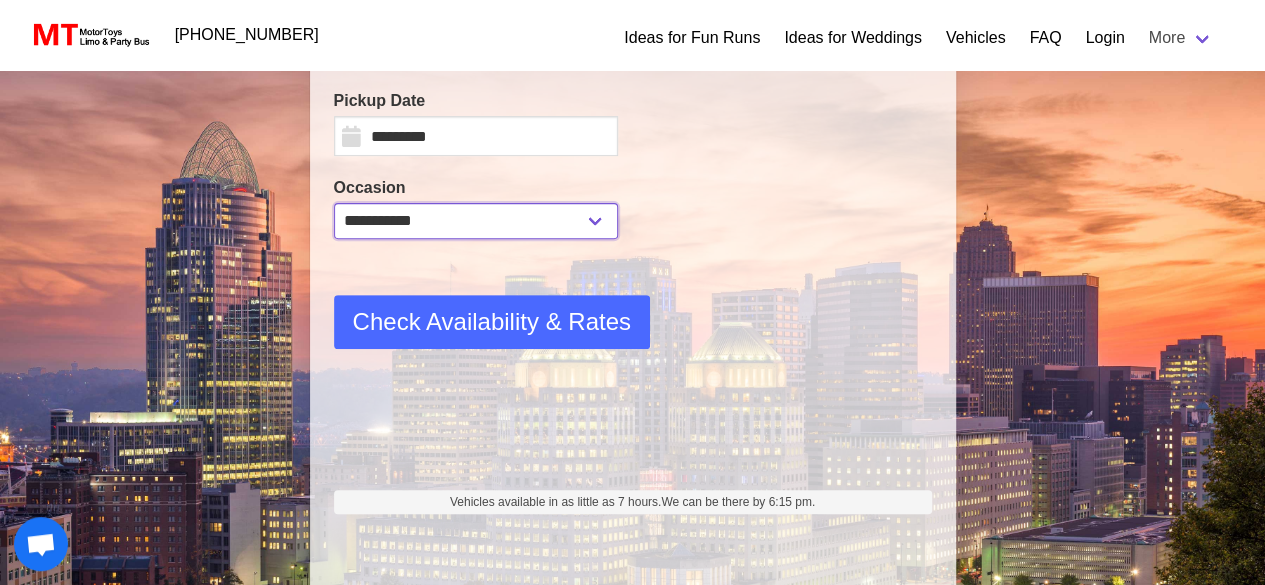 type on "*********" 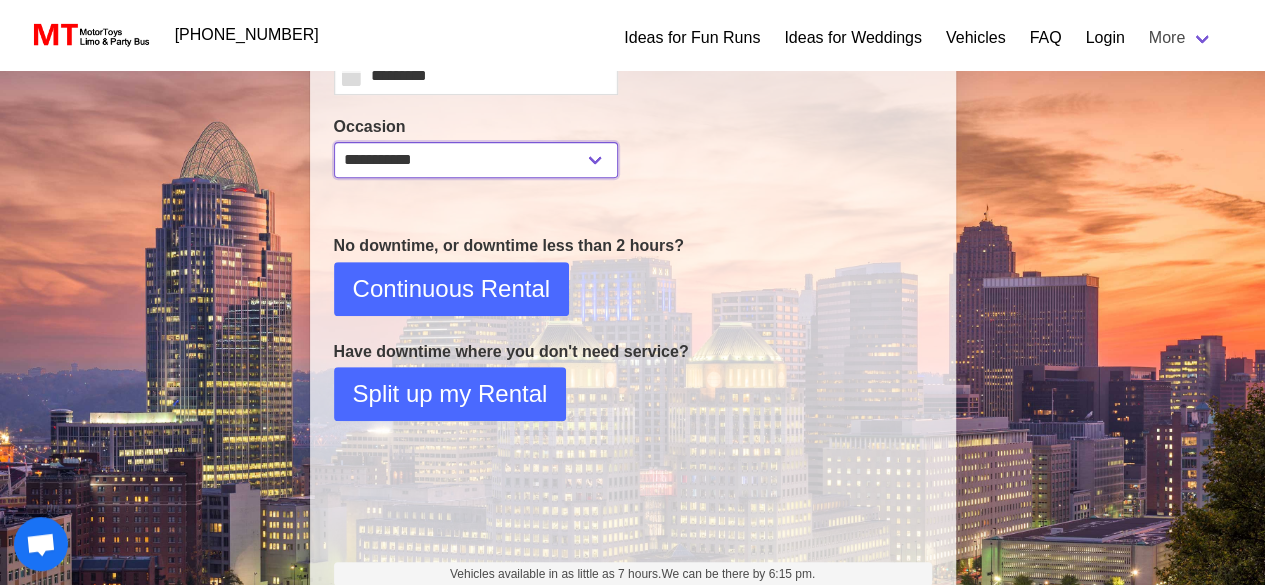 scroll, scrollTop: 331, scrollLeft: 0, axis: vertical 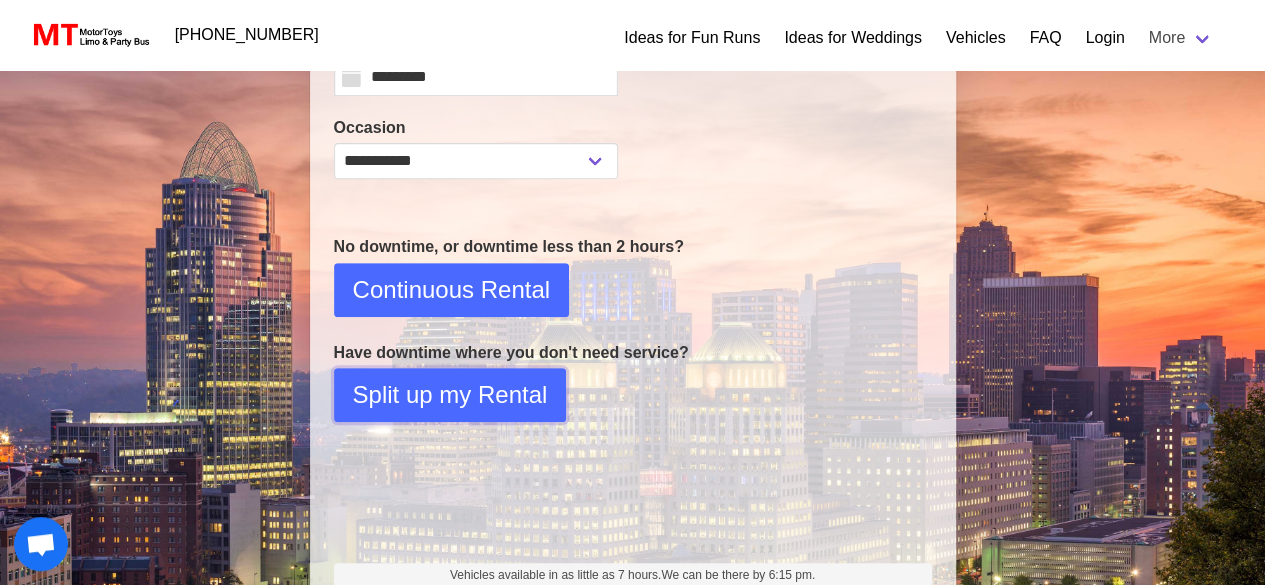 click on "Split up my Rental" at bounding box center [450, 395] 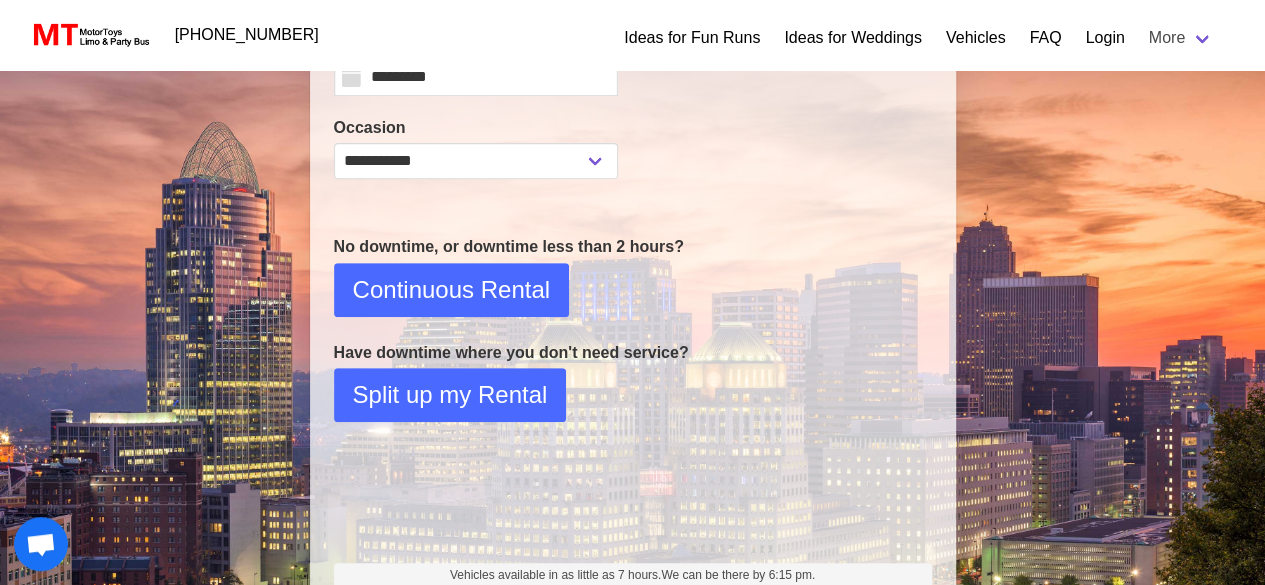 select on "*" 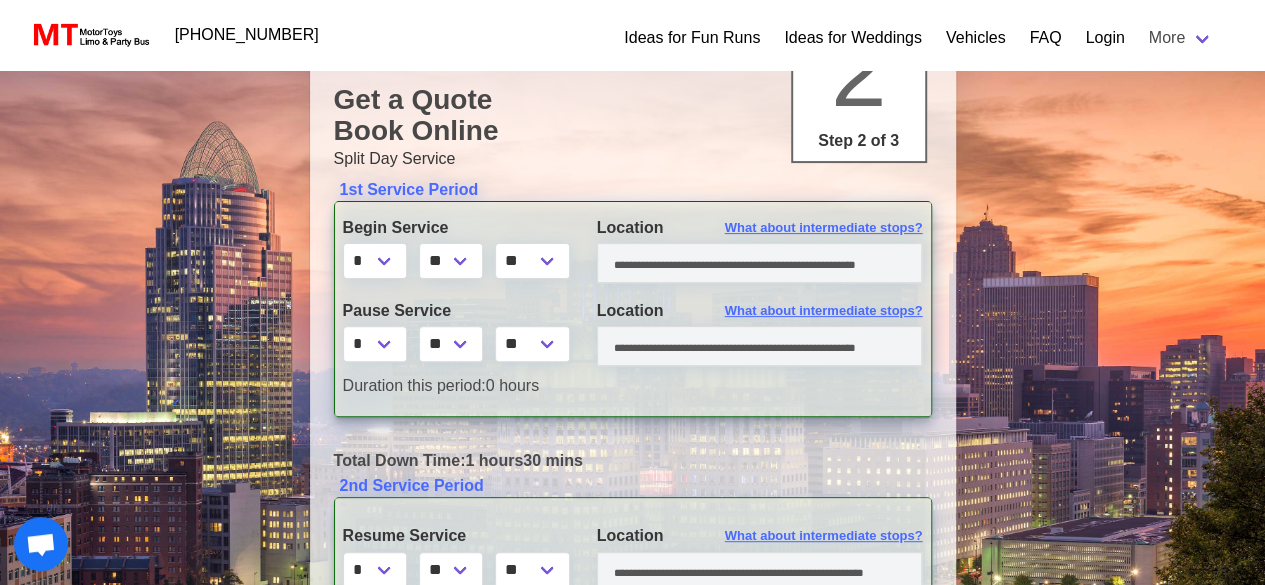 scroll, scrollTop: 190, scrollLeft: 0, axis: vertical 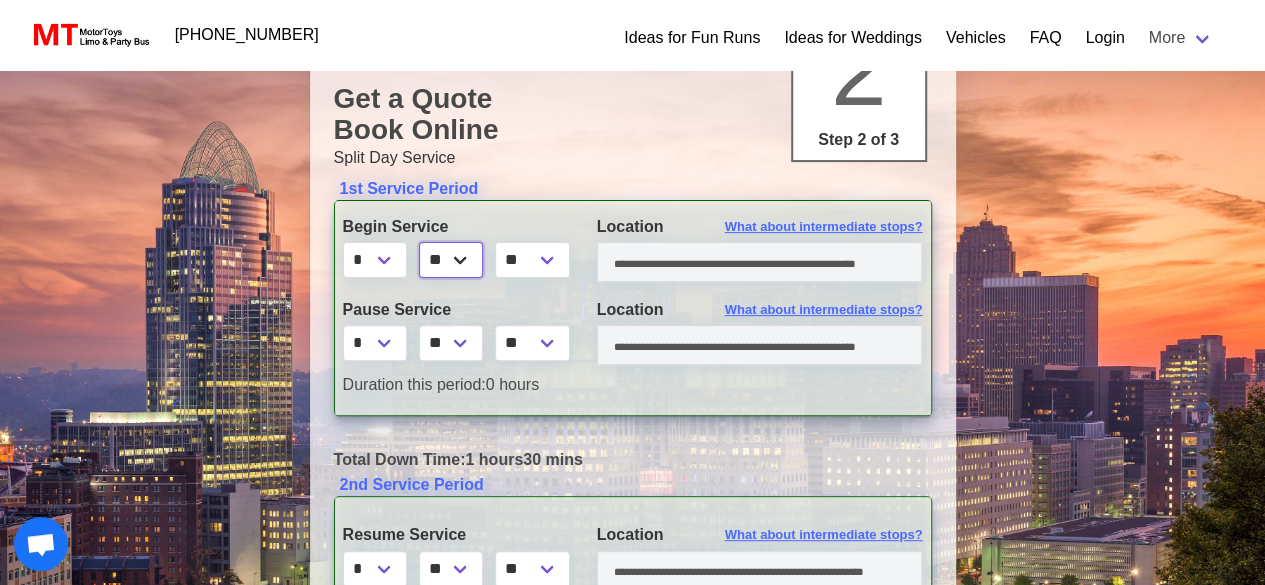 click on "** ** ** **" at bounding box center (451, 260) 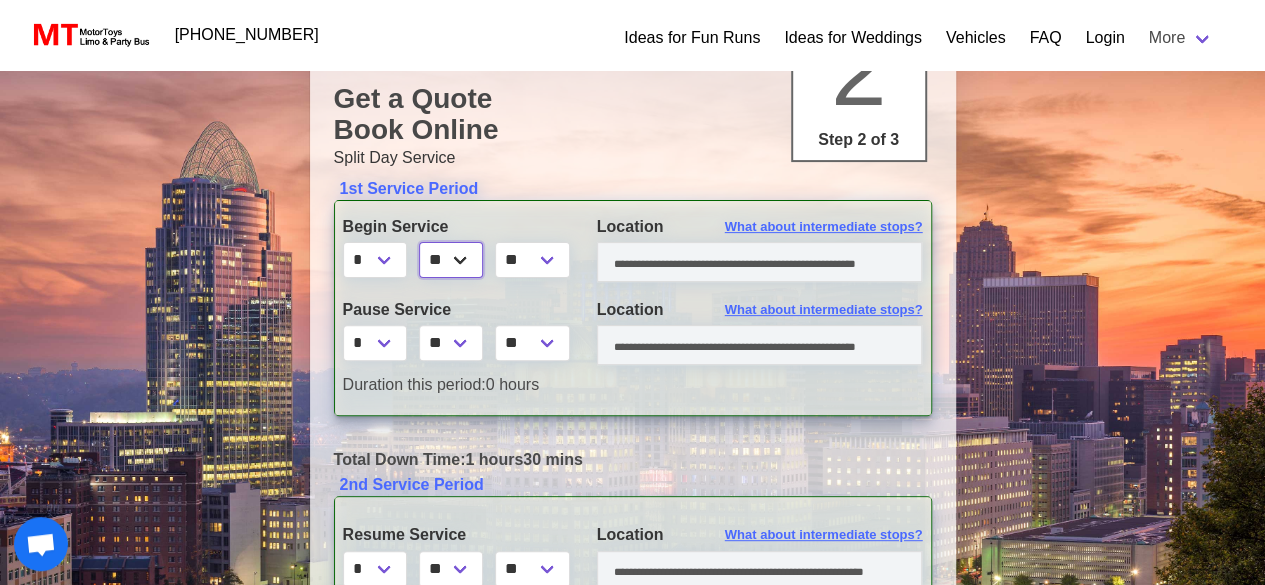 select on "**" 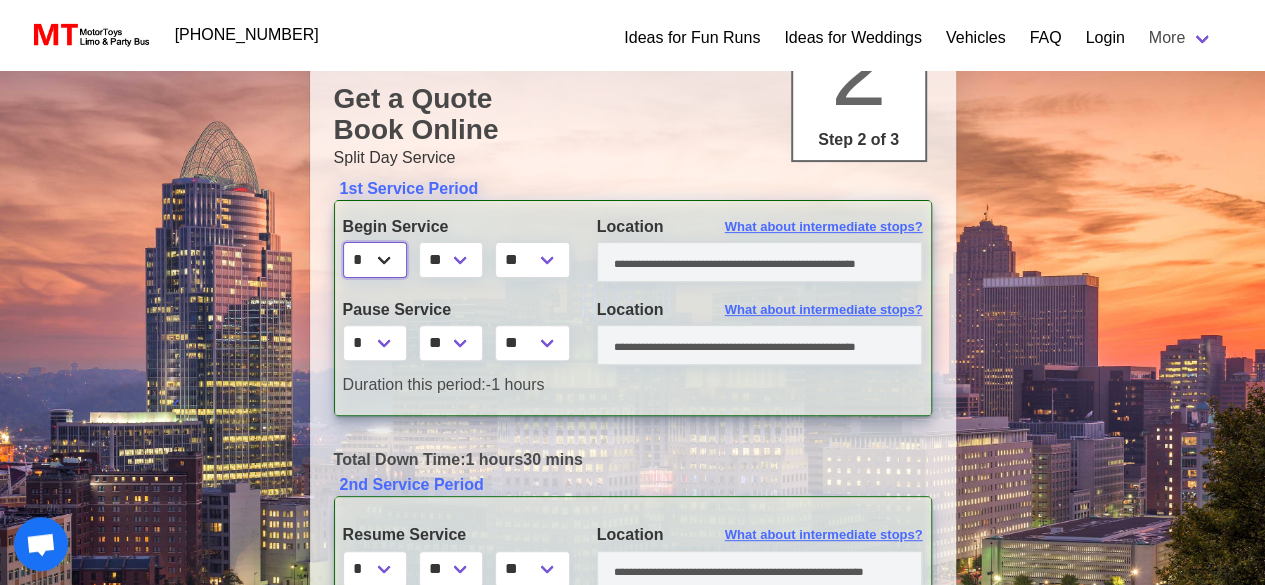 click on "* * * * * * * * * ** ** **" at bounding box center (375, 260) 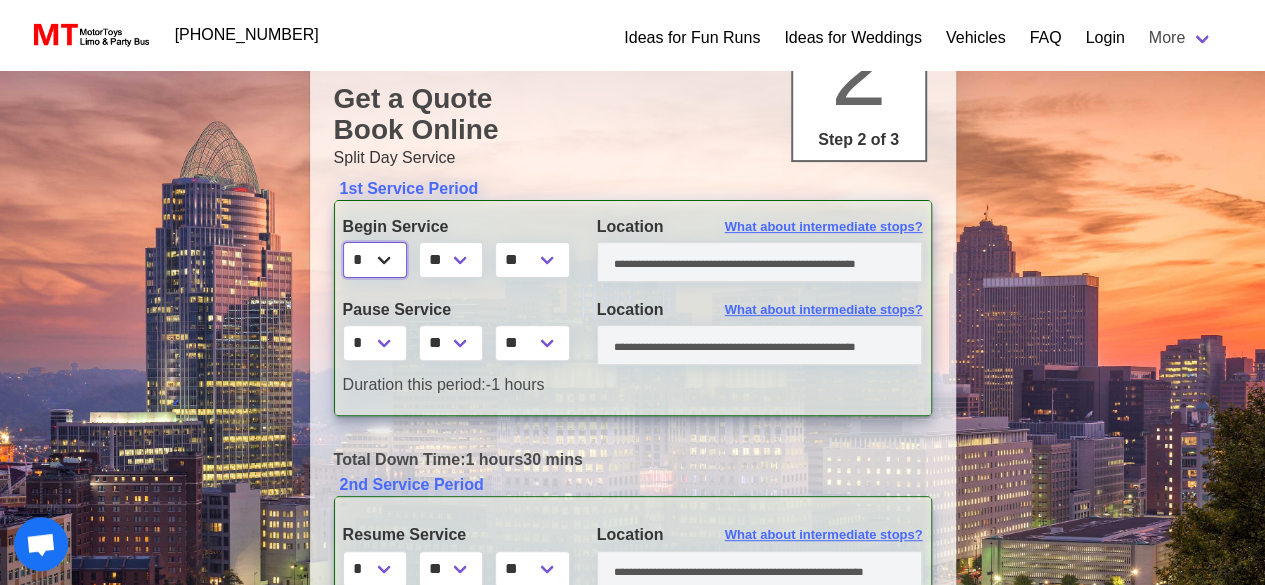 select on "*" 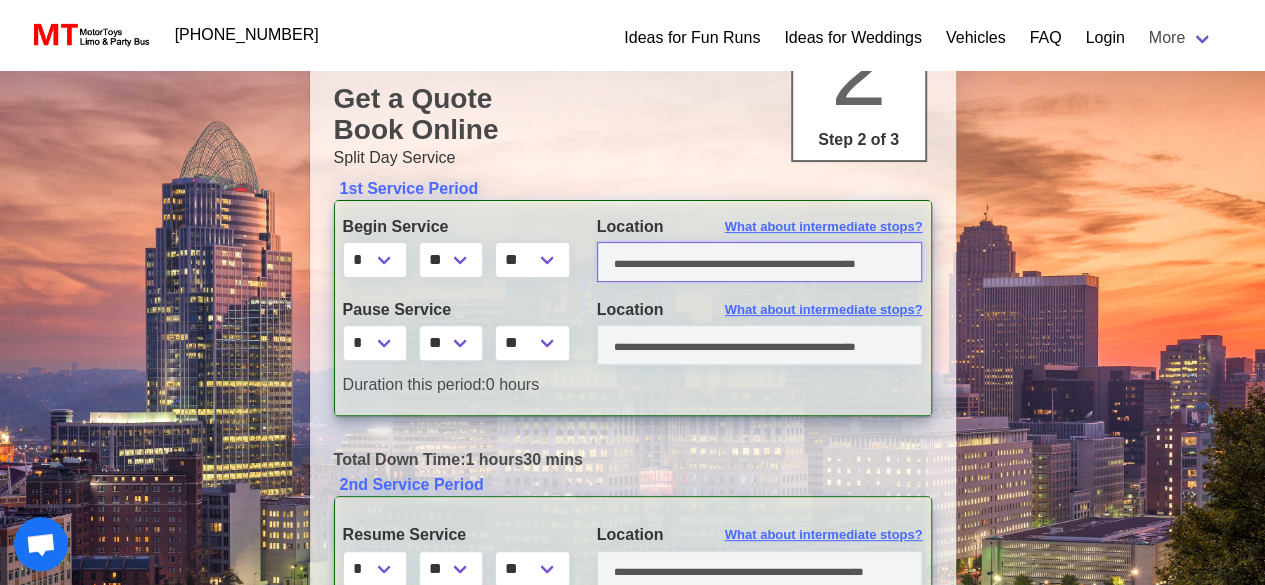 click at bounding box center [760, 262] 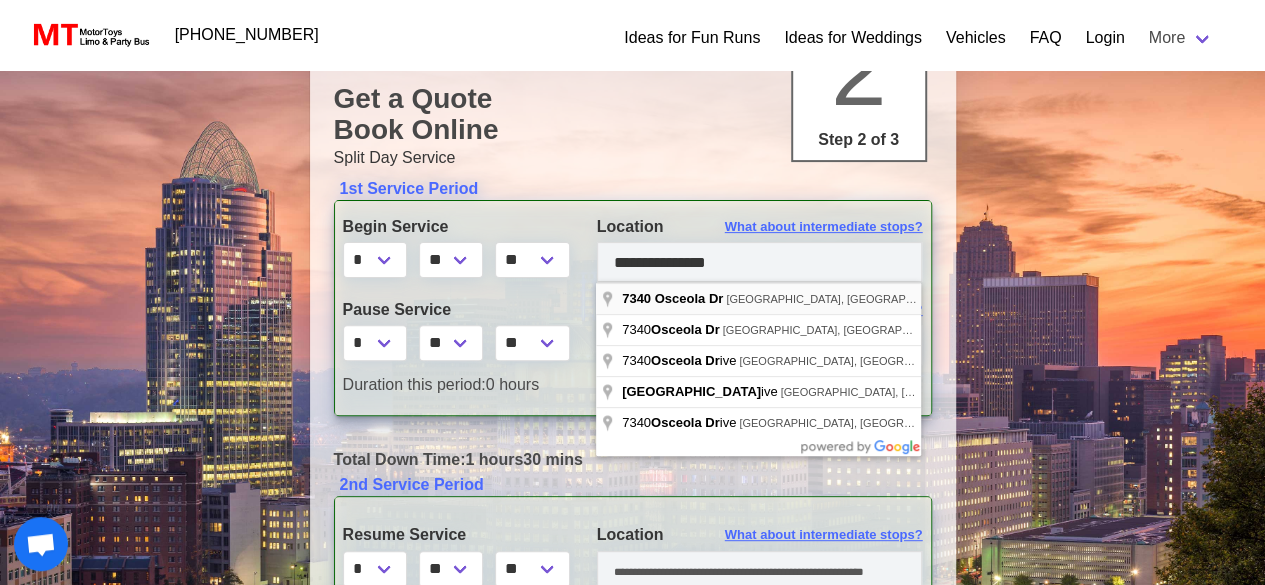 type on "**********" 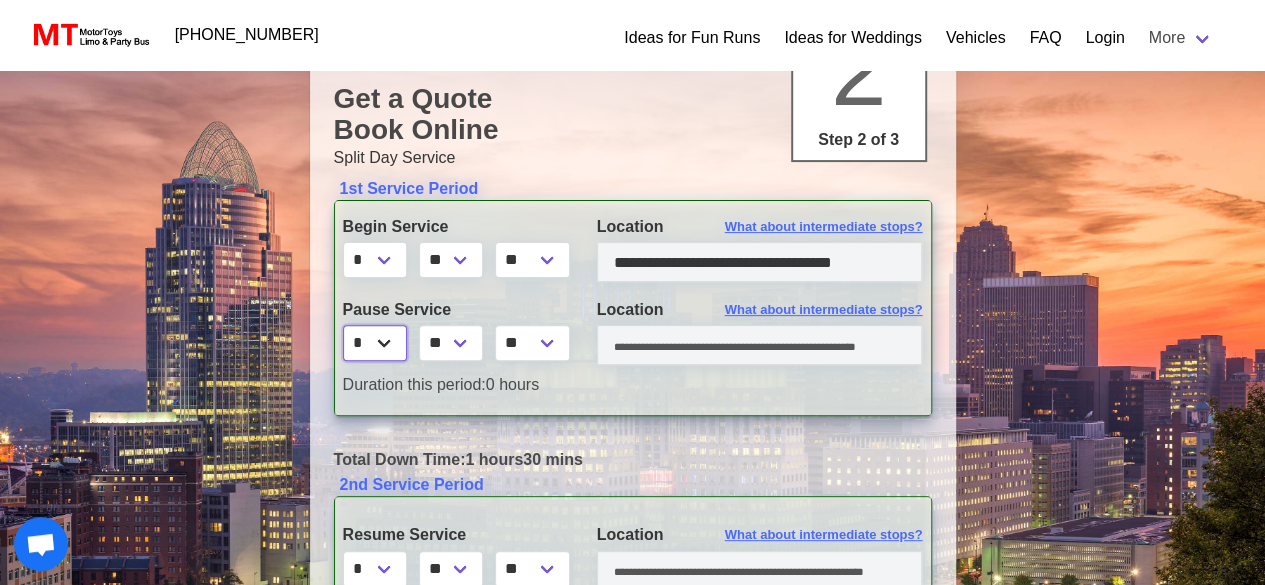 click on "* * * * * * * * * ** ** **" at bounding box center (375, 343) 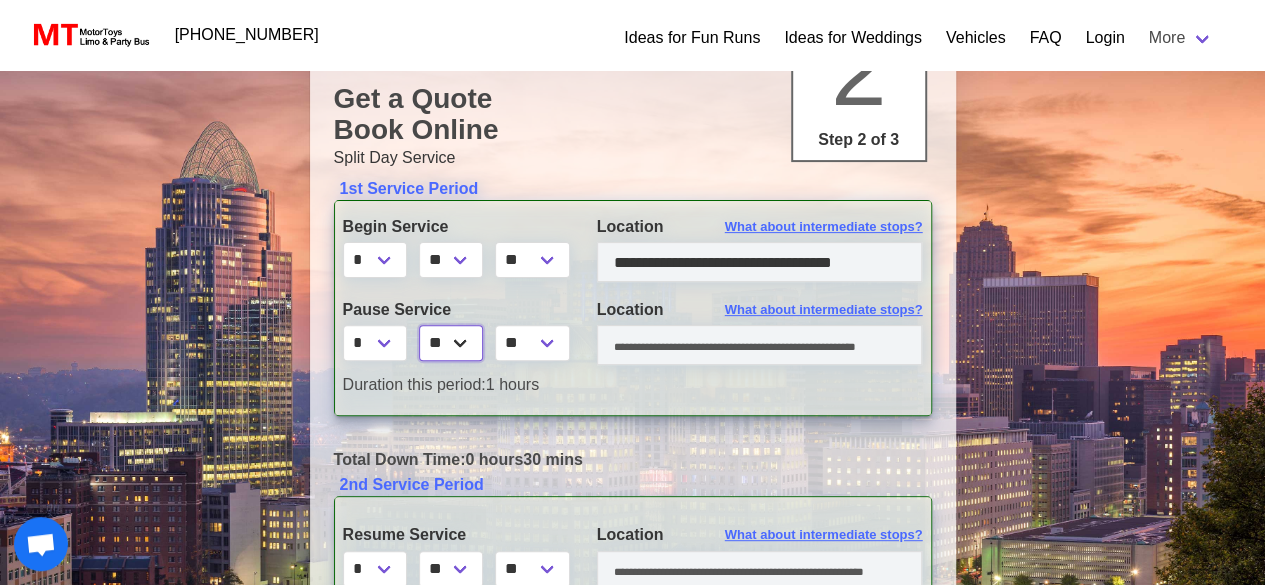 click on "** ** ** **" at bounding box center (451, 343) 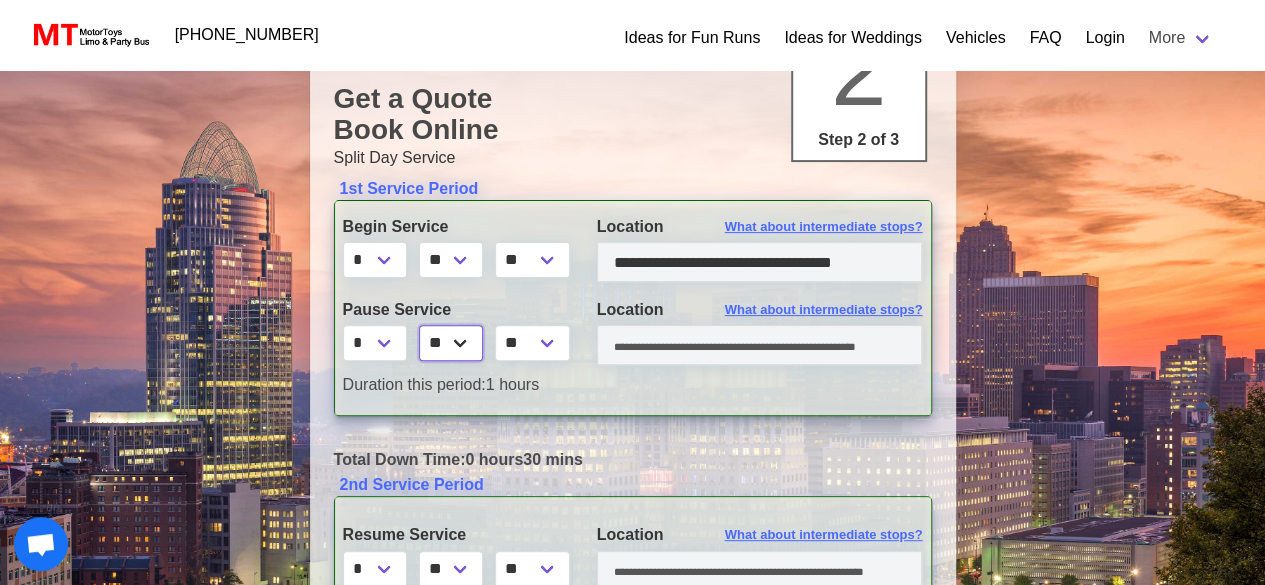 select on "**" 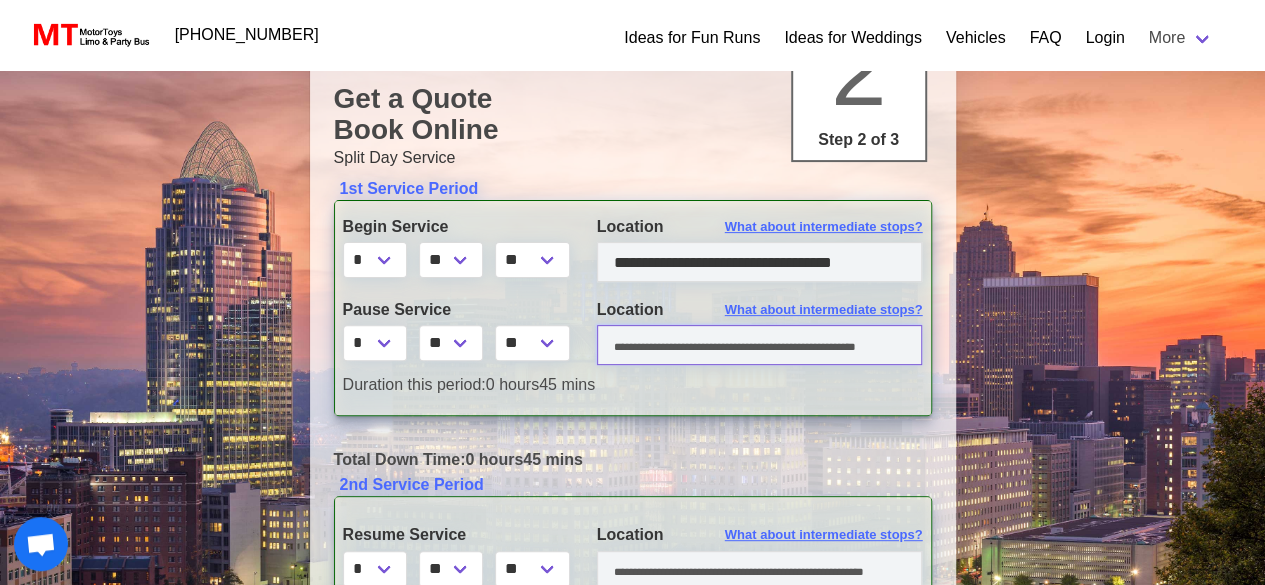 click at bounding box center [760, 345] 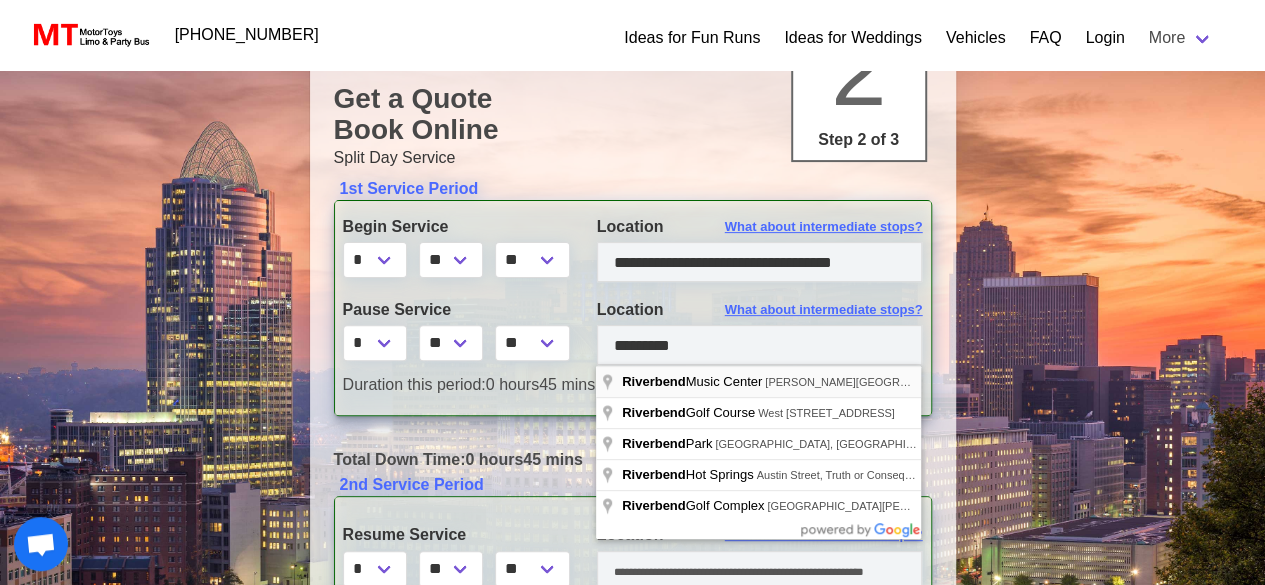 type on "**********" 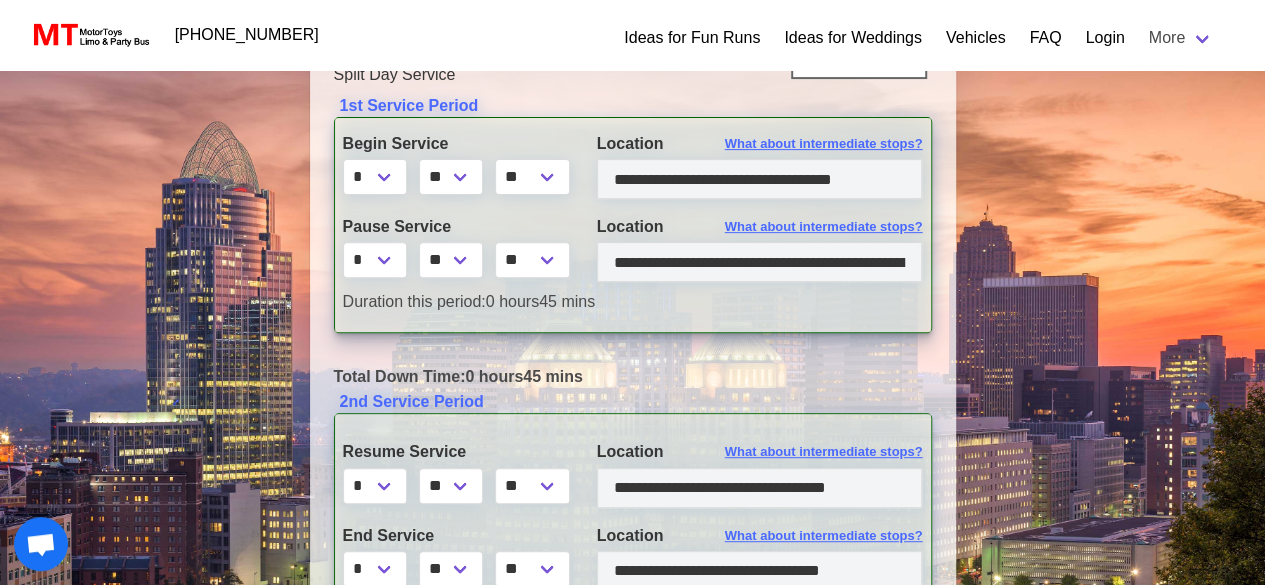scroll, scrollTop: 274, scrollLeft: 0, axis: vertical 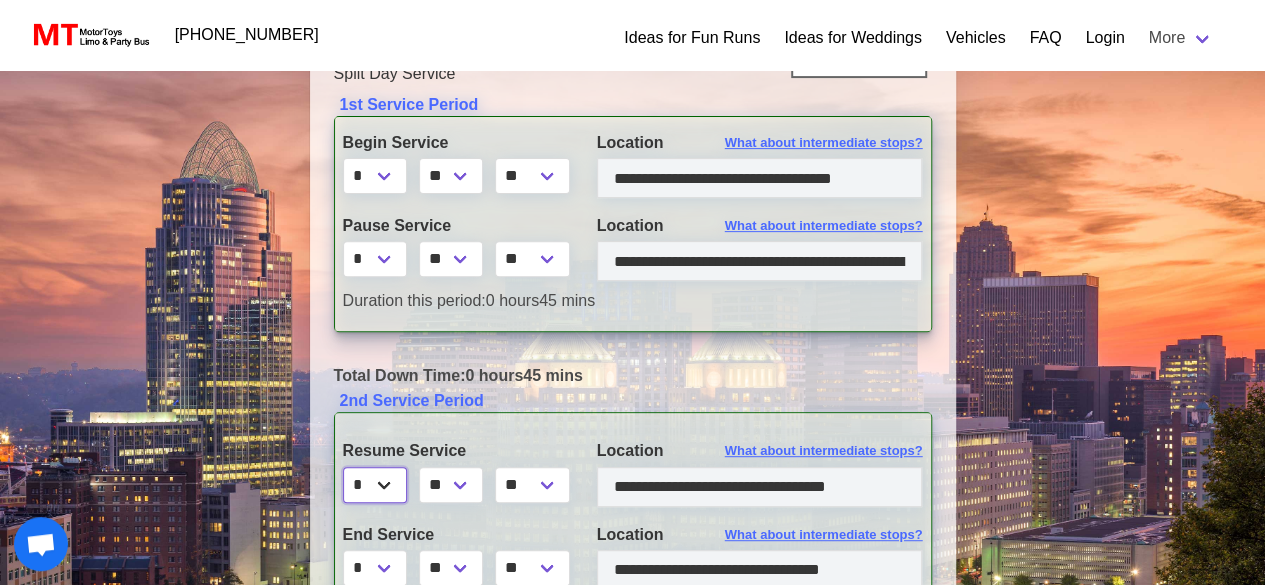 click on "* * * * * * * * * ** ** **" at bounding box center (375, 485) 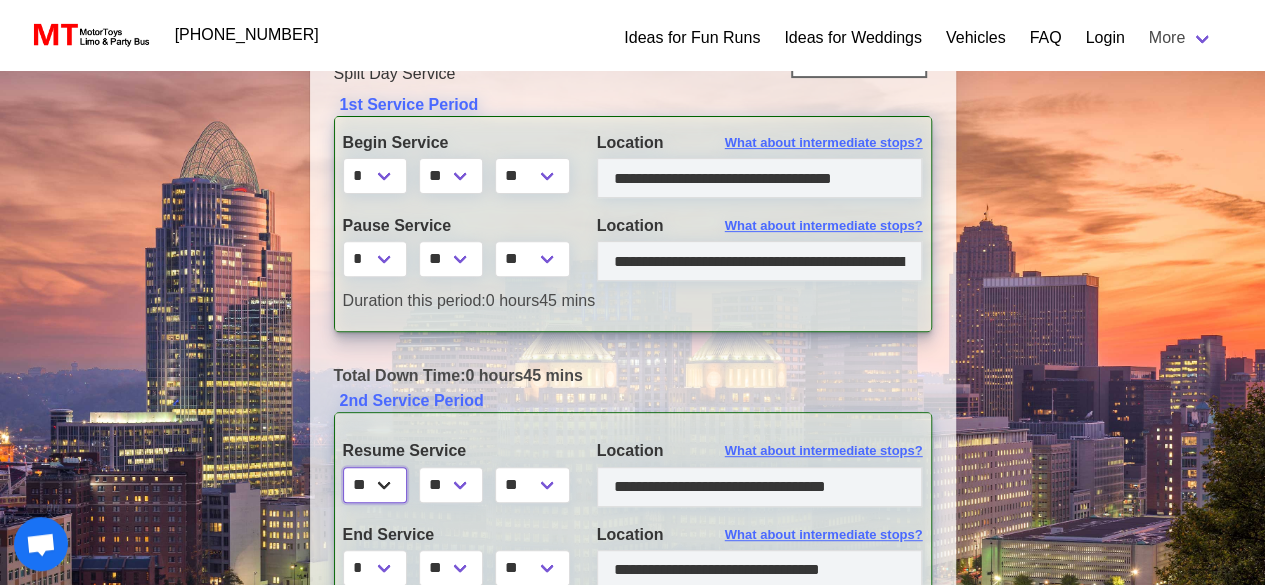 click on "* * * * * * * * * ** ** **" at bounding box center (375, 485) 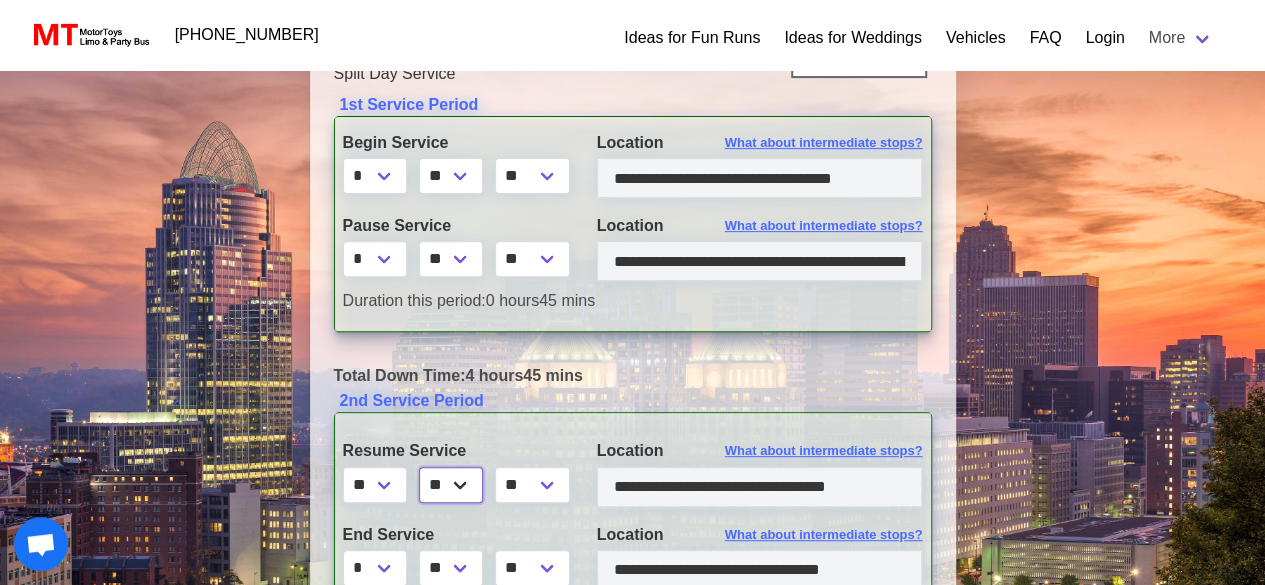 click on "** ** ** **" at bounding box center [451, 485] 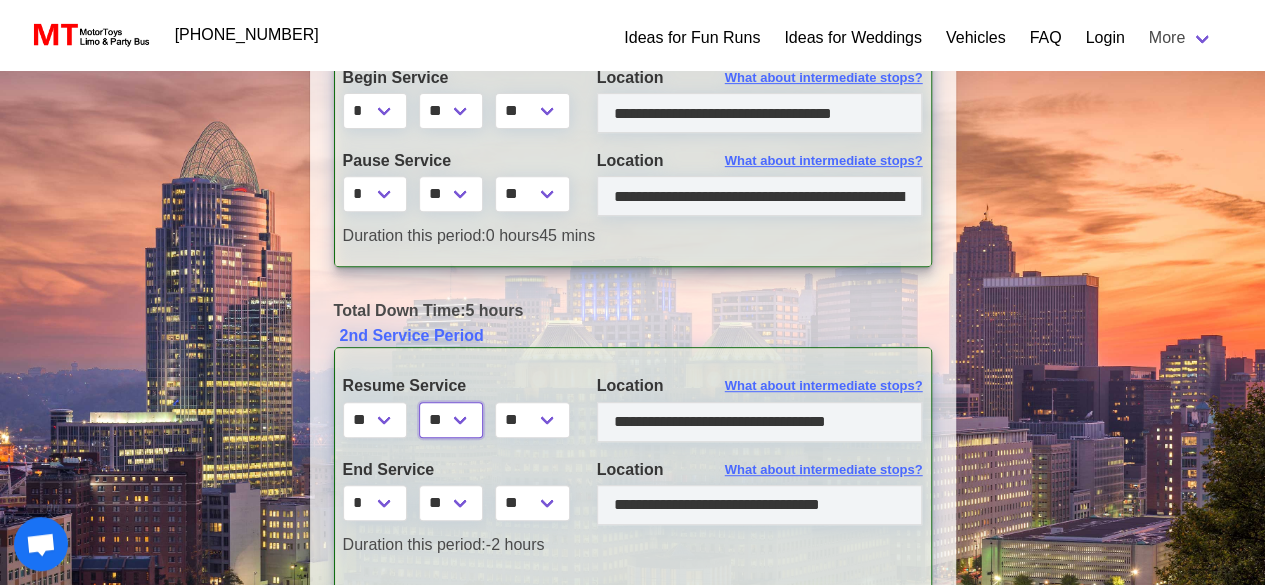 scroll, scrollTop: 340, scrollLeft: 0, axis: vertical 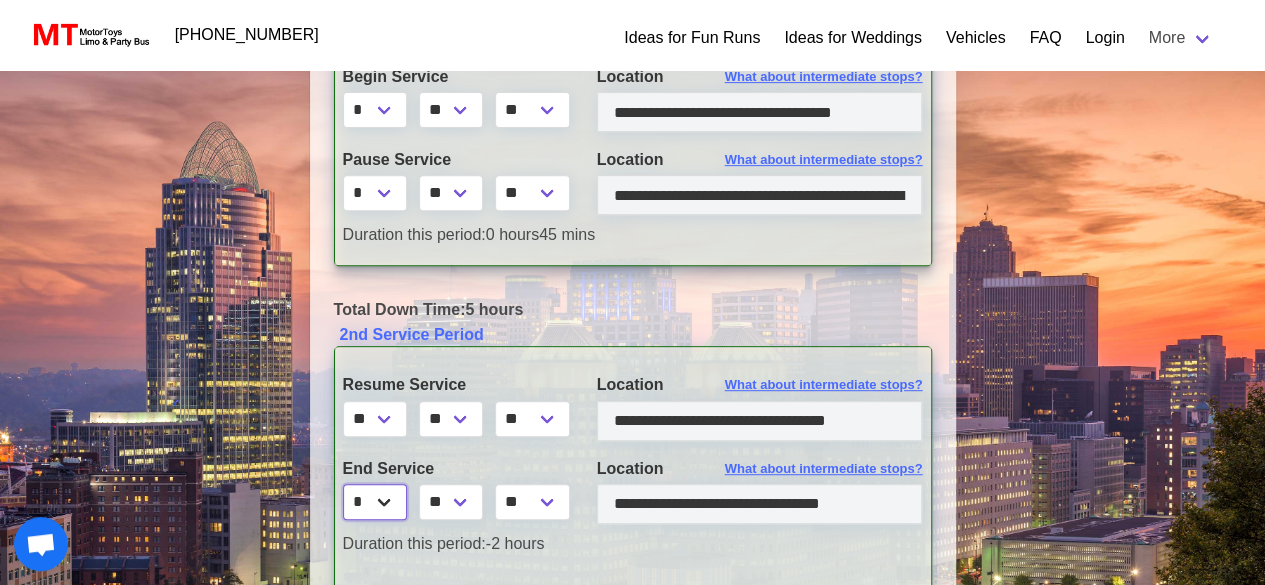 click on "* * * * * * * * * ** ** **" at bounding box center [375, 502] 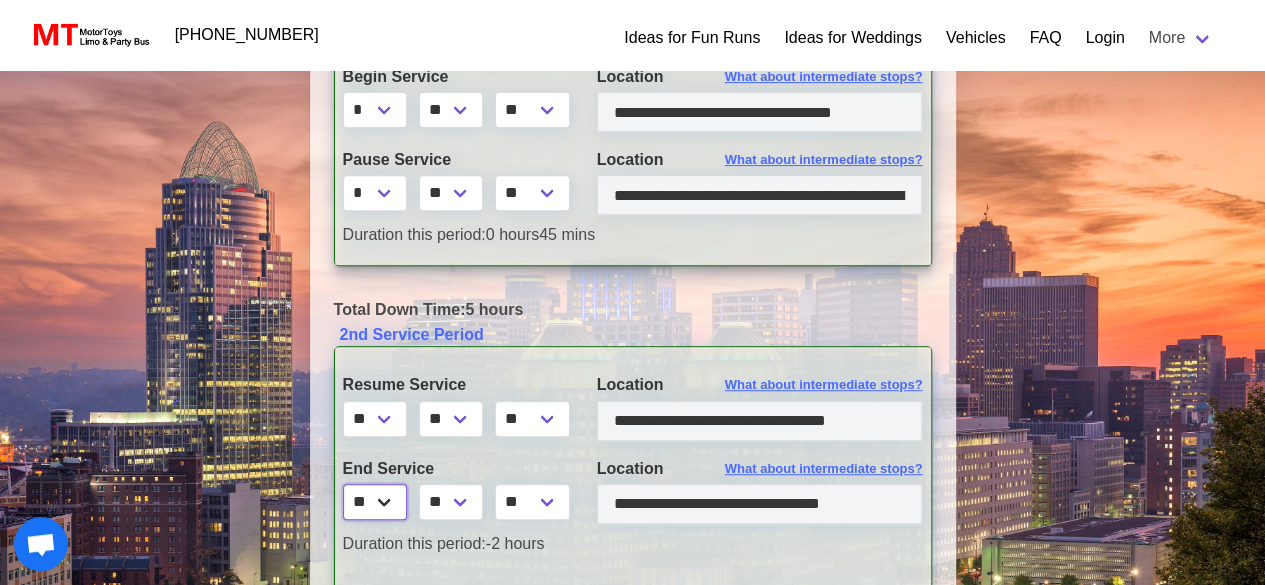 click on "* * * * * * * * * ** ** **" at bounding box center [375, 502] 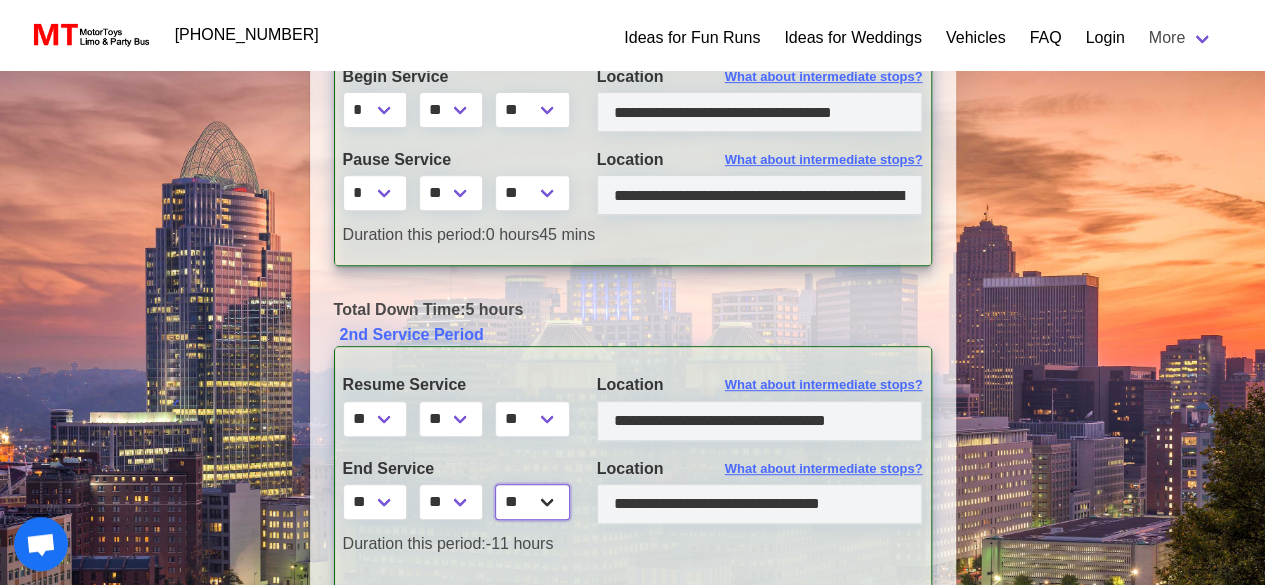 click on "**   **" at bounding box center (533, 502) 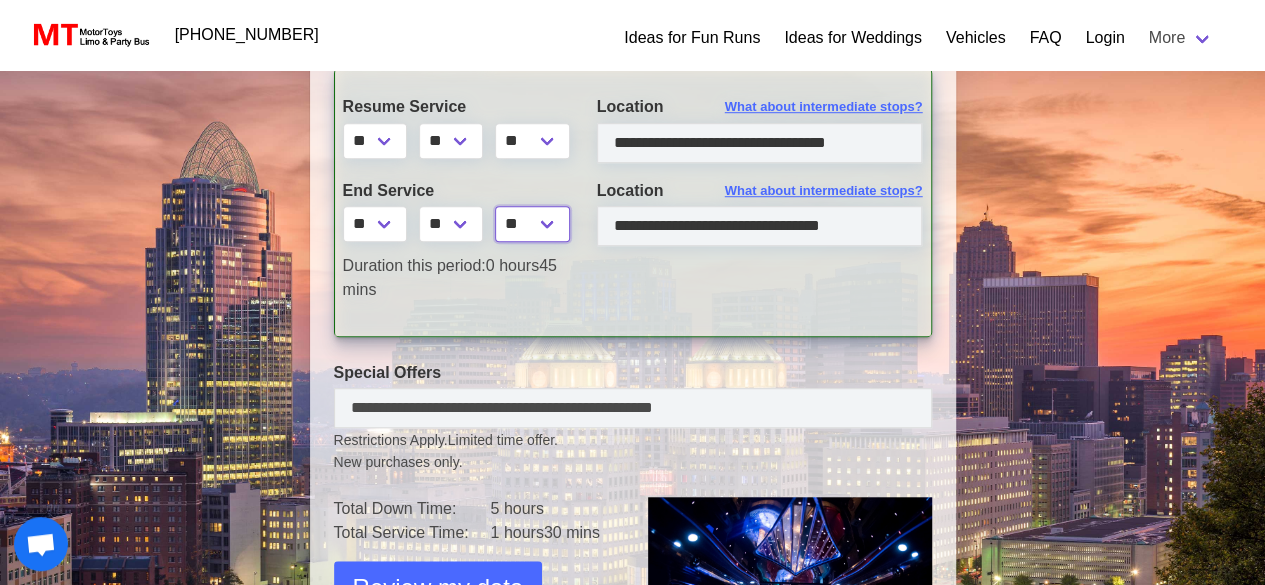 scroll, scrollTop: 766, scrollLeft: 0, axis: vertical 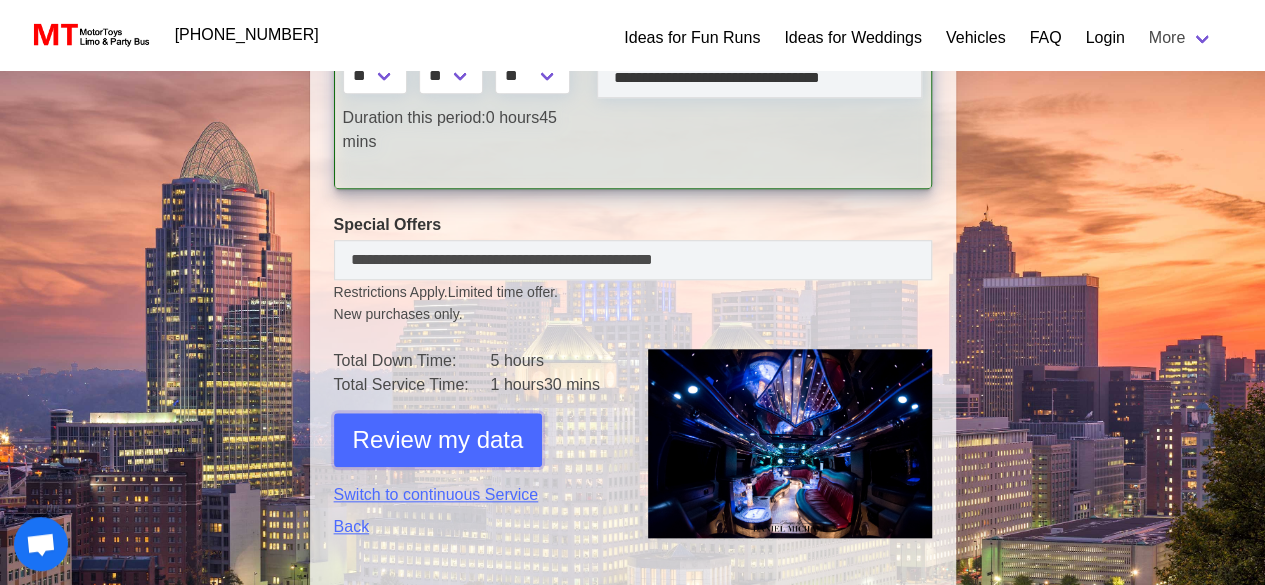 click on "Review my data" at bounding box center (438, 440) 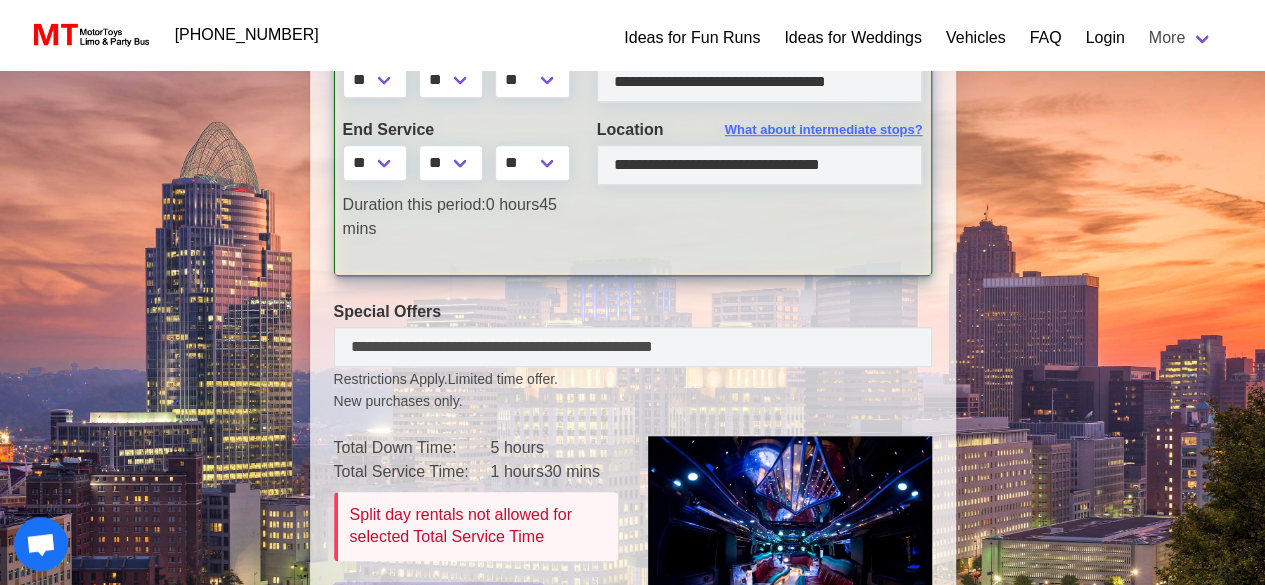 scroll, scrollTop: 680, scrollLeft: 0, axis: vertical 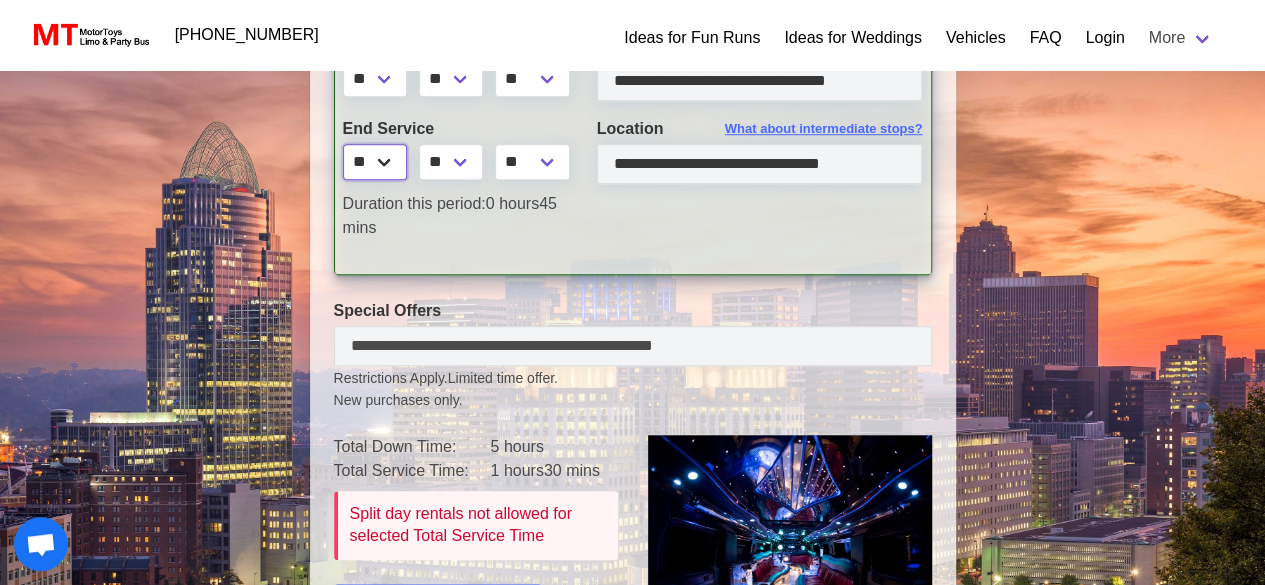 click on "* * * * * * * * * ** ** **" at bounding box center (375, 162) 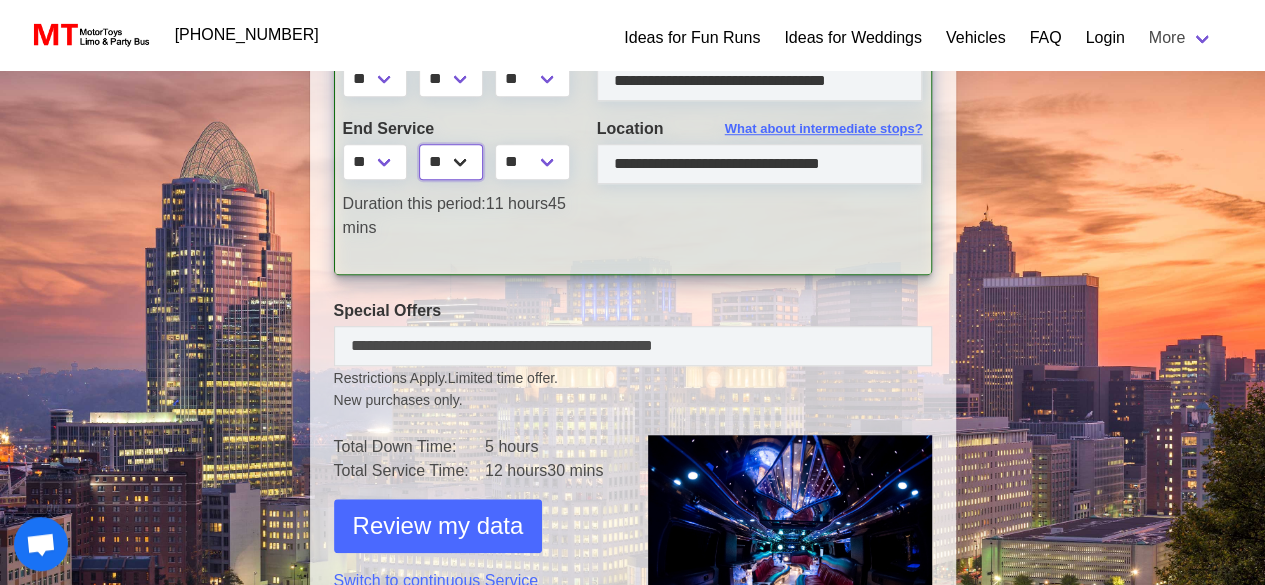 click on "** ** ** **" at bounding box center (451, 162) 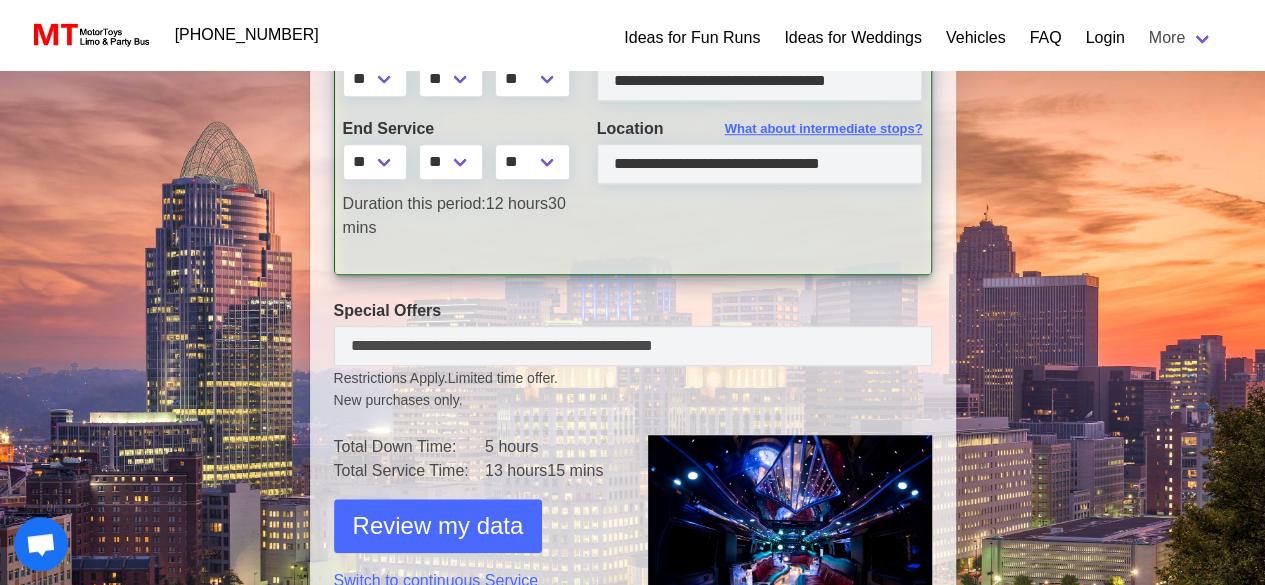 click at bounding box center [760, 216] 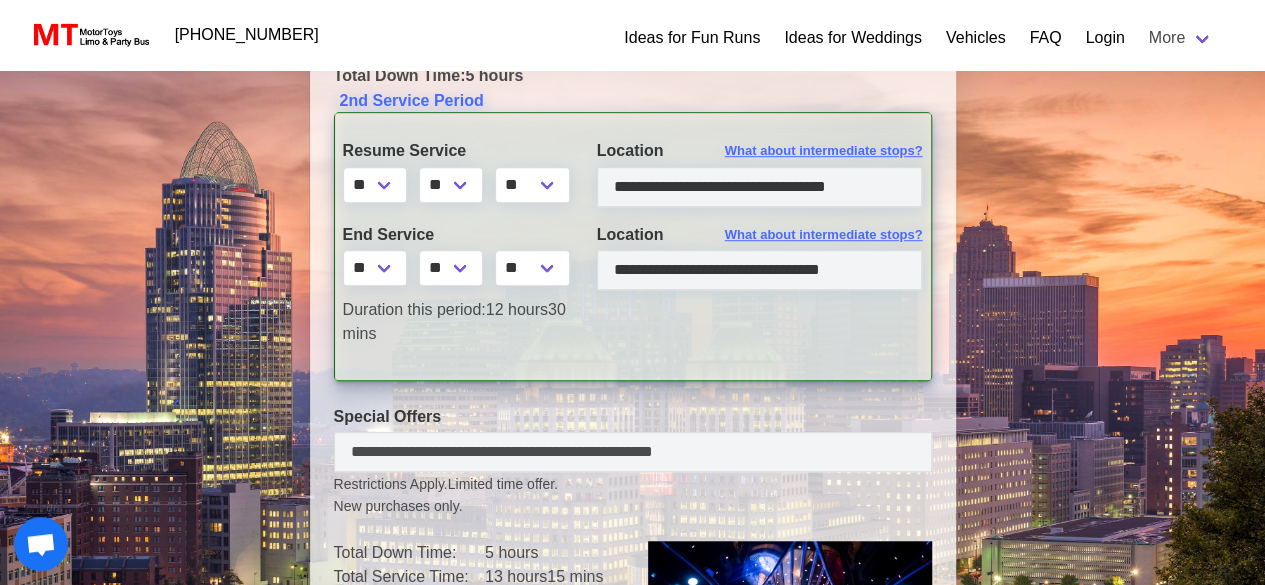 scroll, scrollTop: 573, scrollLeft: 0, axis: vertical 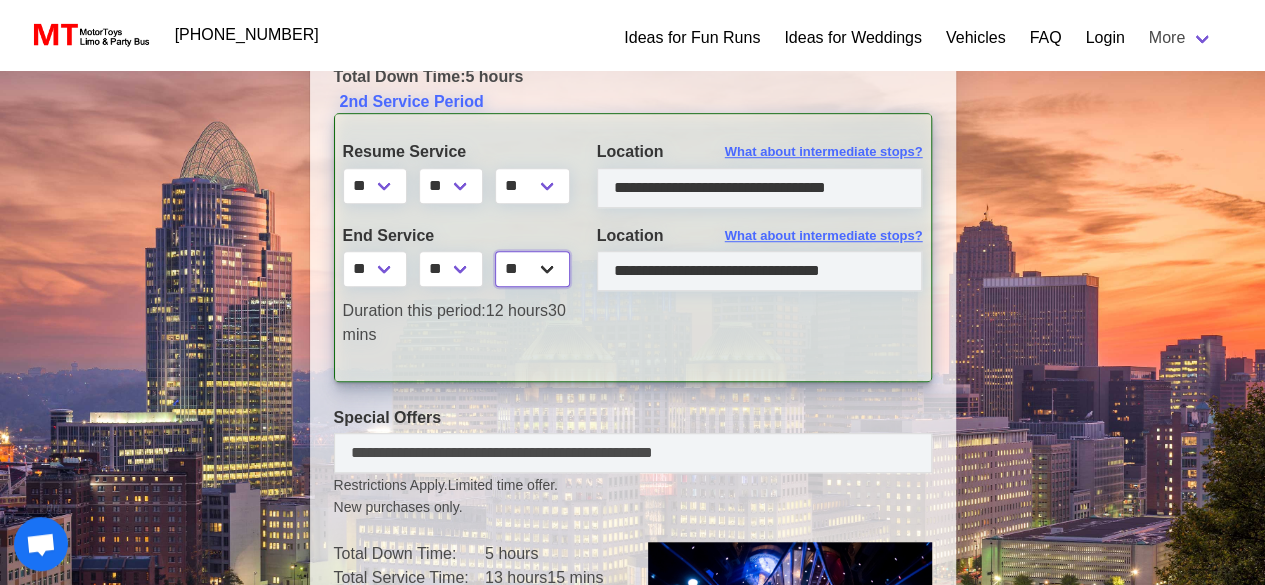 click on "**   **" at bounding box center [533, 269] 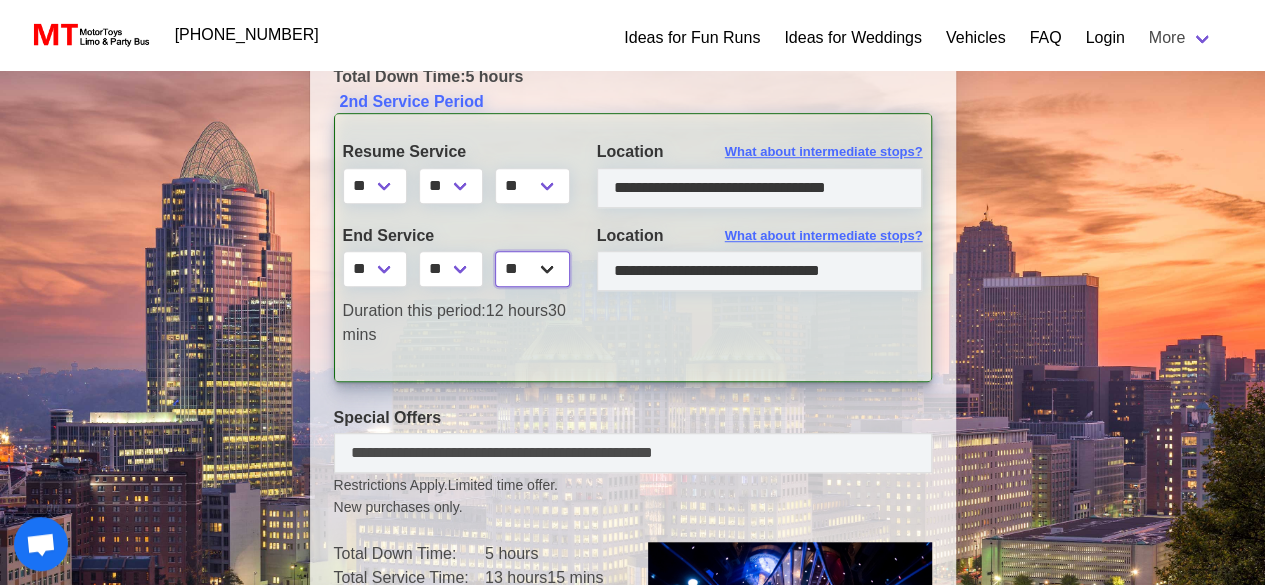 click on "**   **" at bounding box center [533, 269] 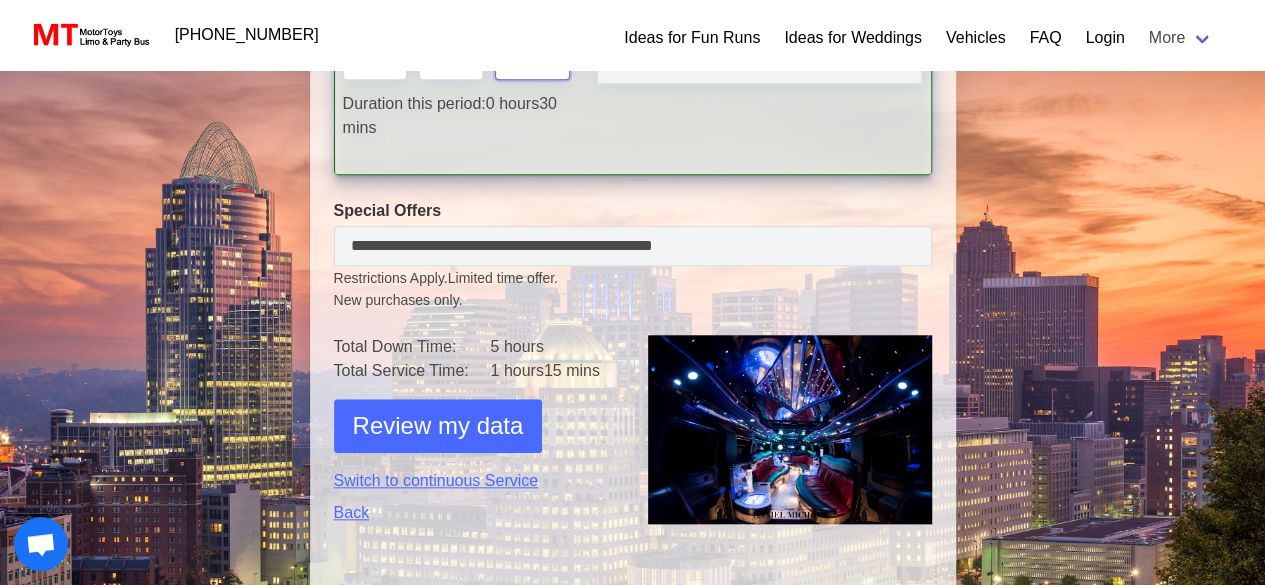 scroll, scrollTop: 781, scrollLeft: 0, axis: vertical 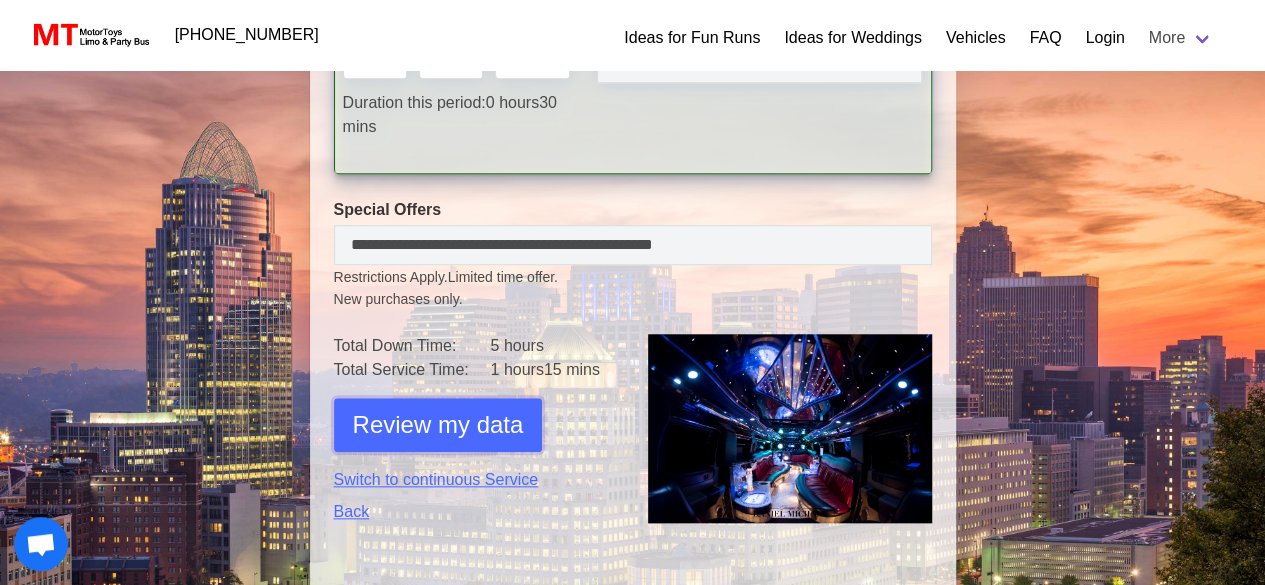 click on "Review my data" at bounding box center [438, 425] 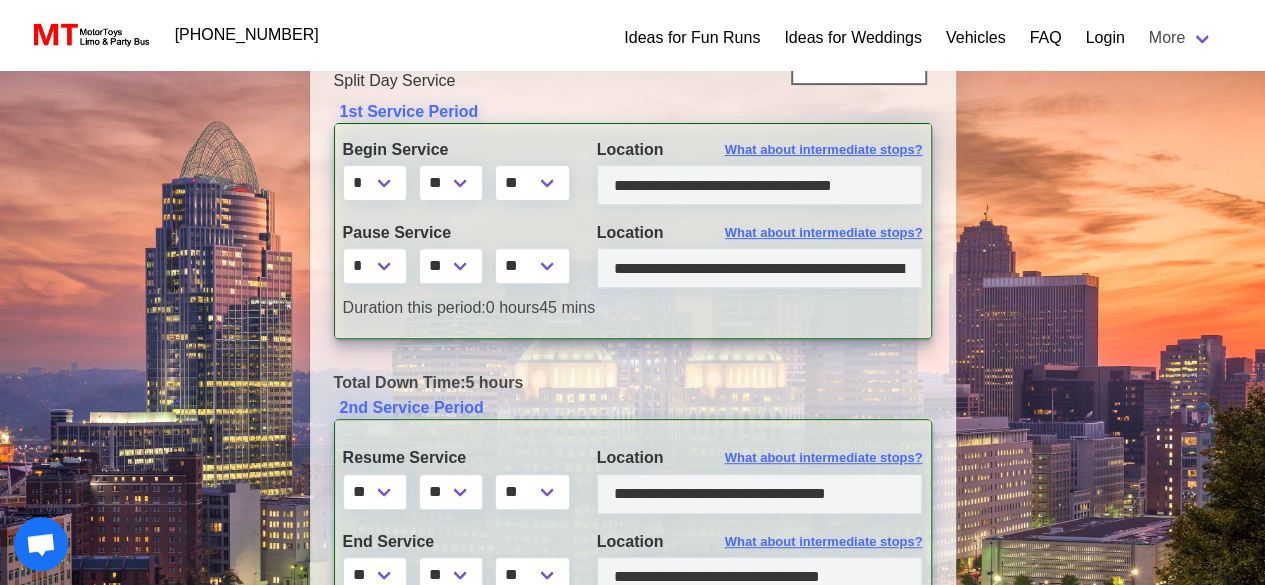 scroll, scrollTop: 268, scrollLeft: 0, axis: vertical 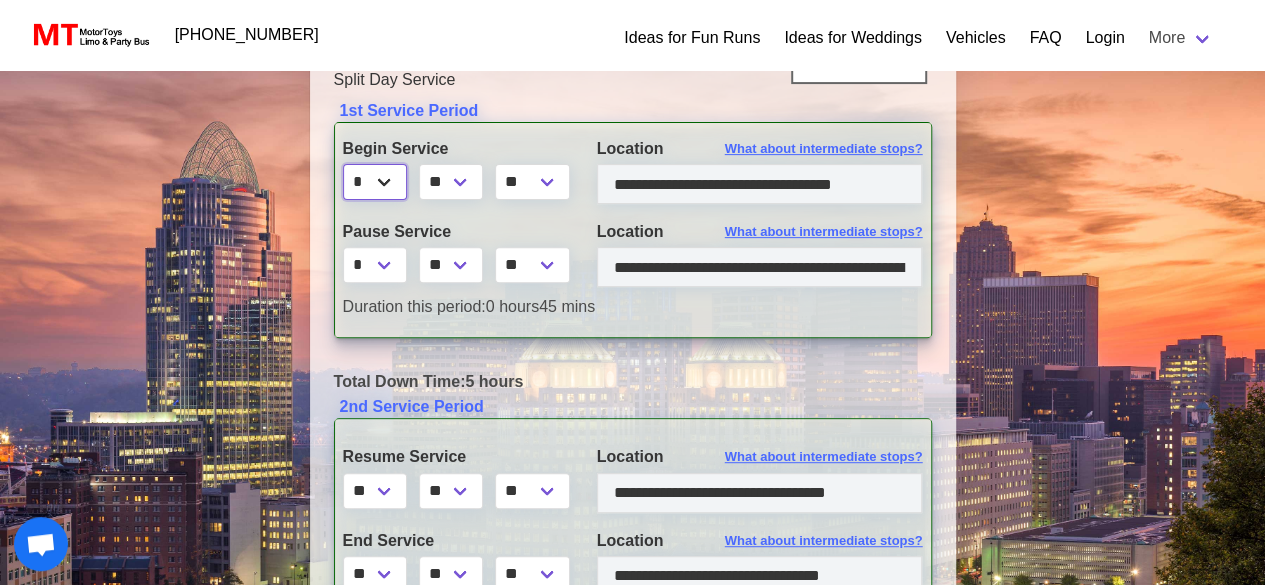 click on "* * * * * * * * * ** ** **" at bounding box center [375, 182] 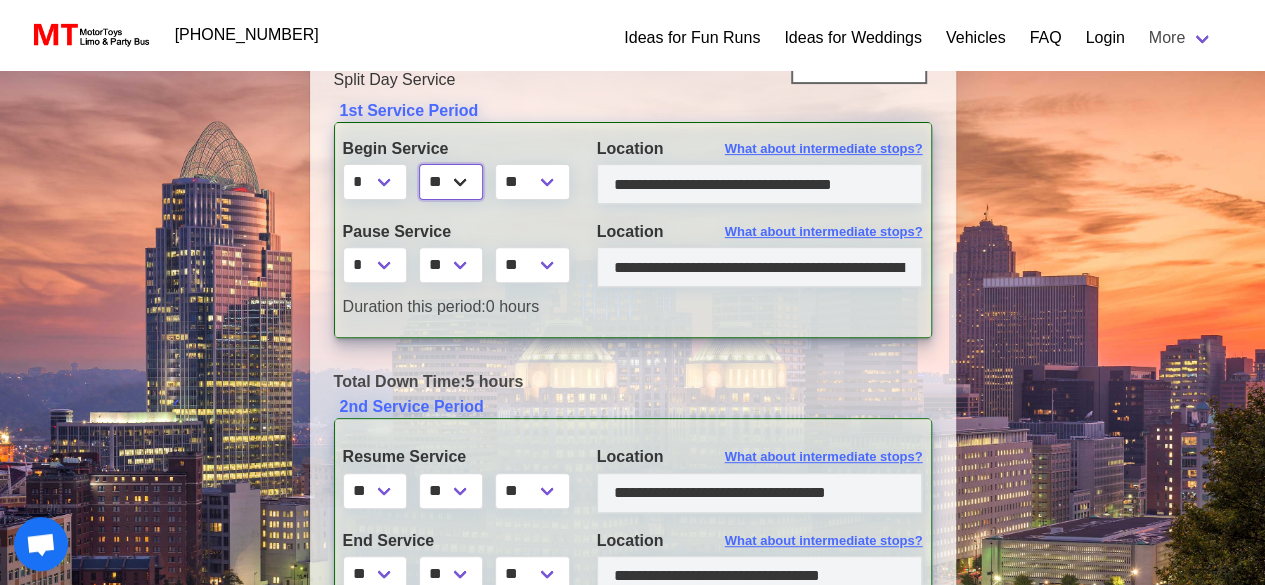 click on "** ** ** **" at bounding box center [451, 182] 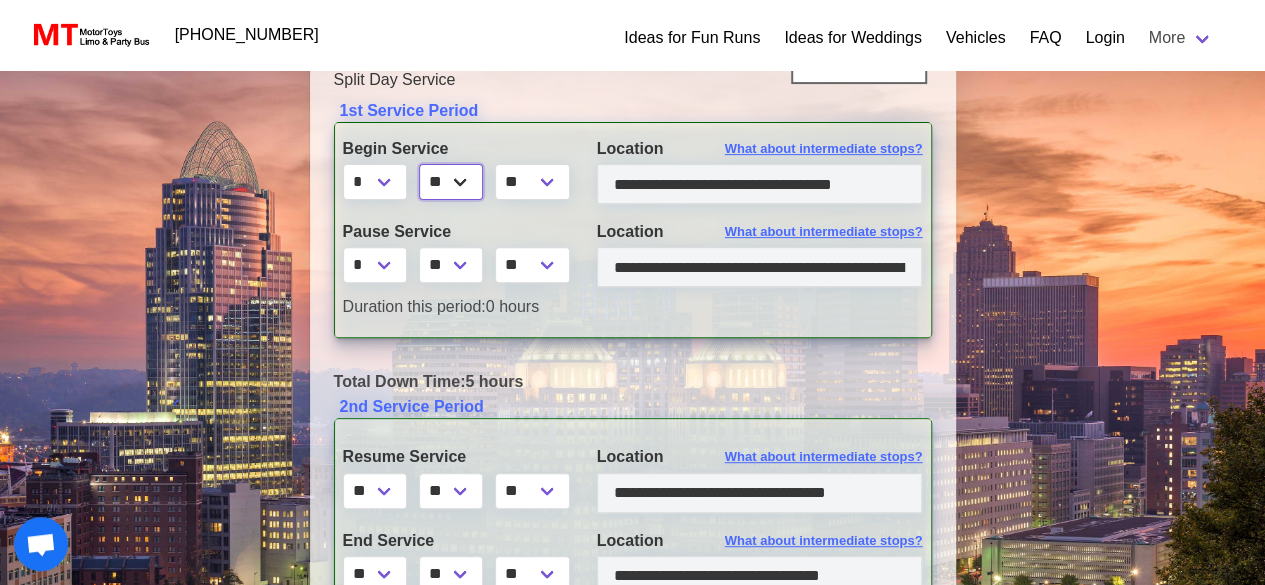click on "** ** ** **" at bounding box center (451, 182) 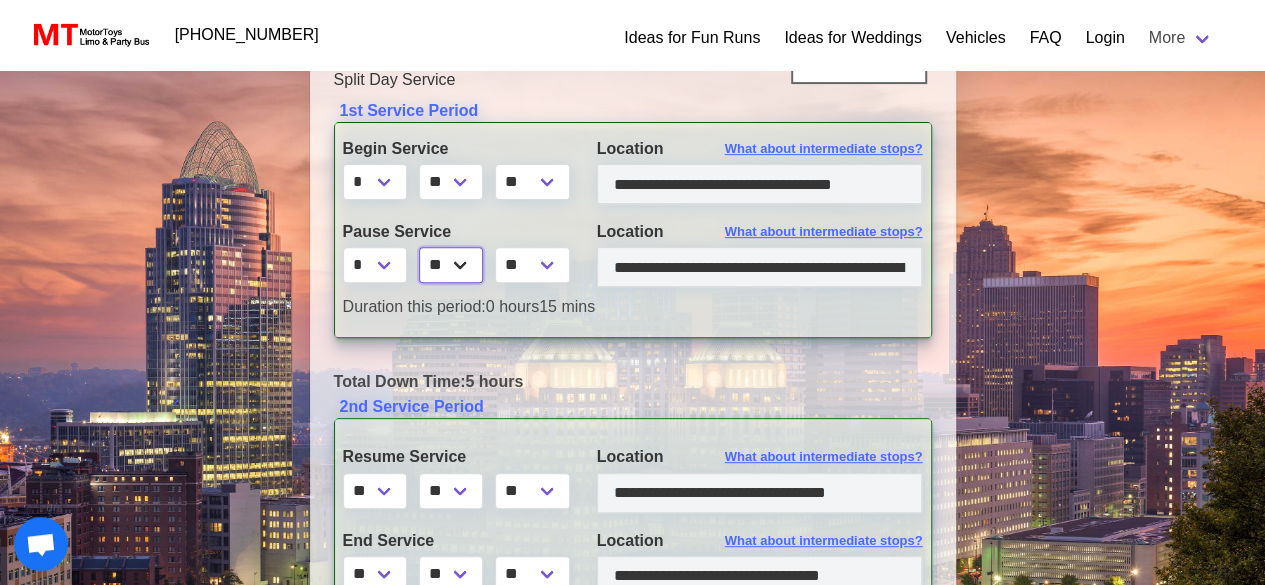 click on "** ** ** **" at bounding box center [451, 265] 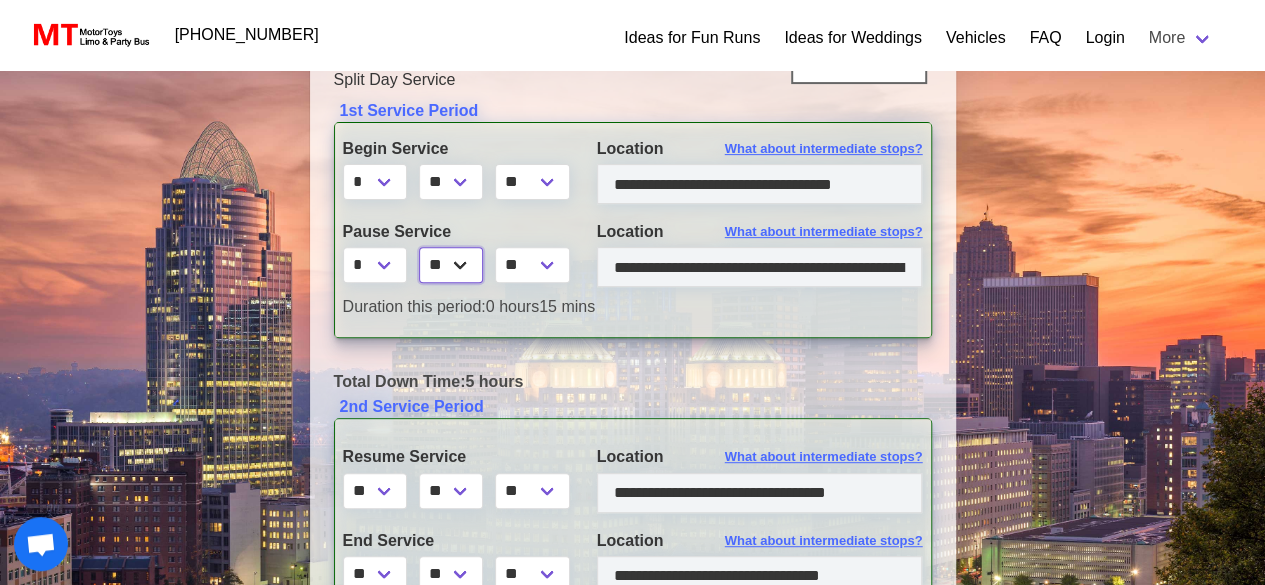 select on "**" 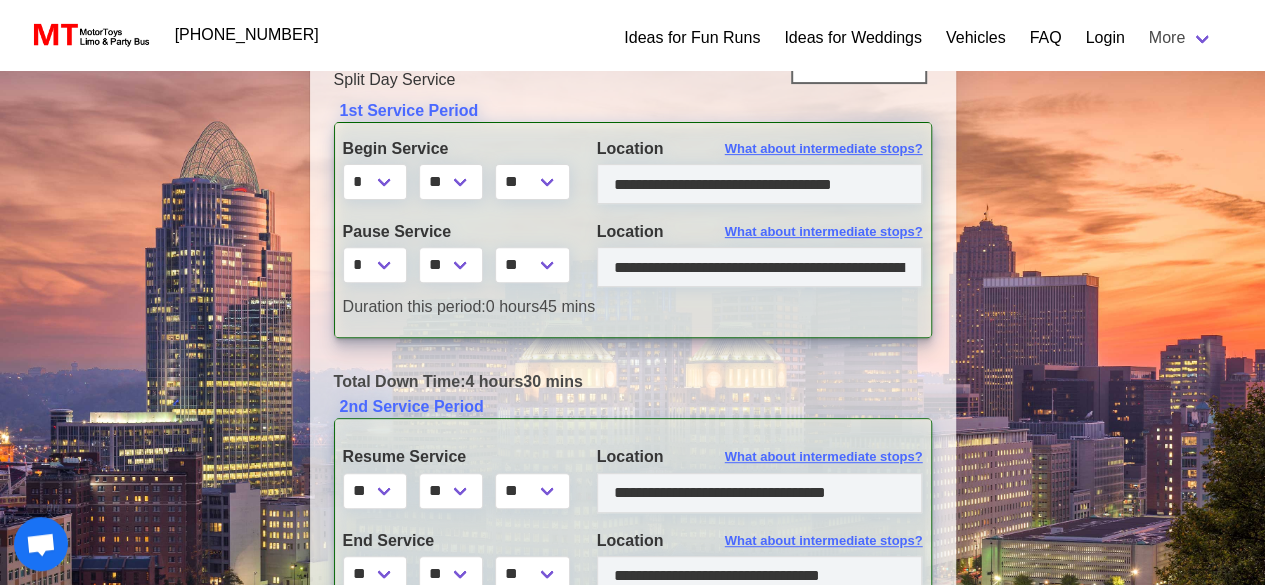 click on "45 mins" at bounding box center [567, 306] 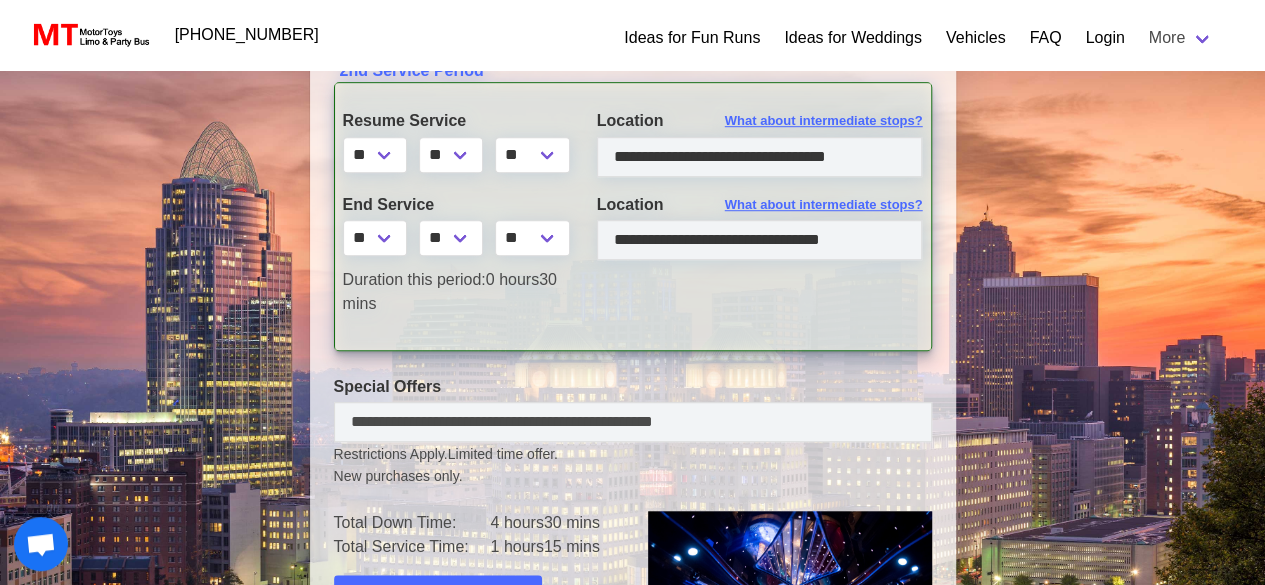 scroll, scrollTop: 804, scrollLeft: 0, axis: vertical 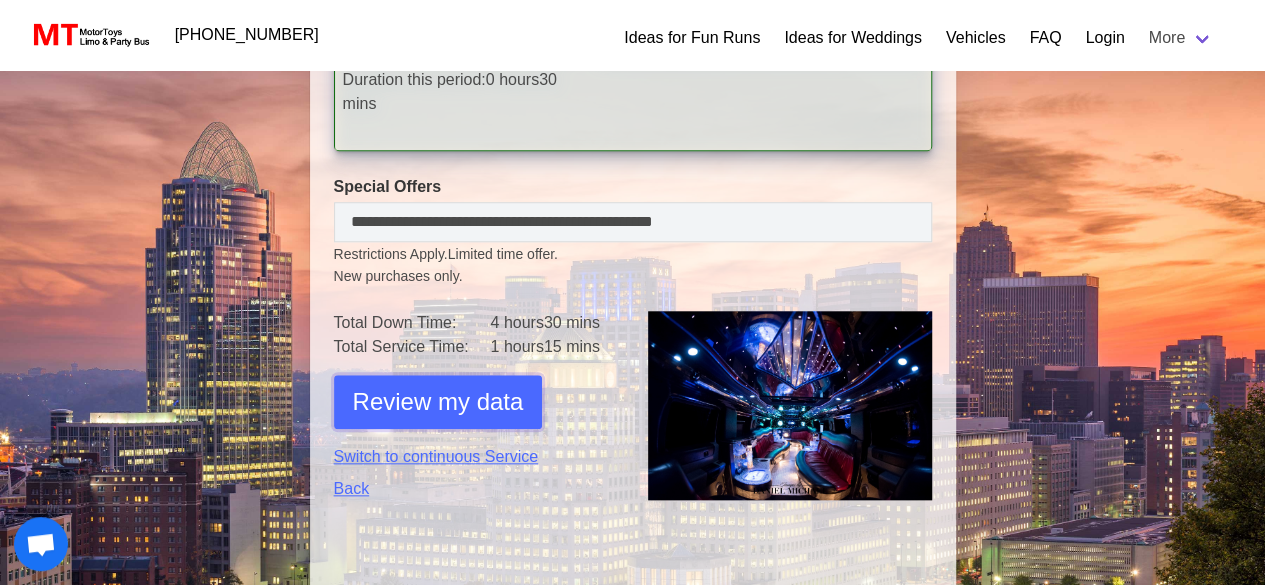 click on "Review my data" at bounding box center (438, 402) 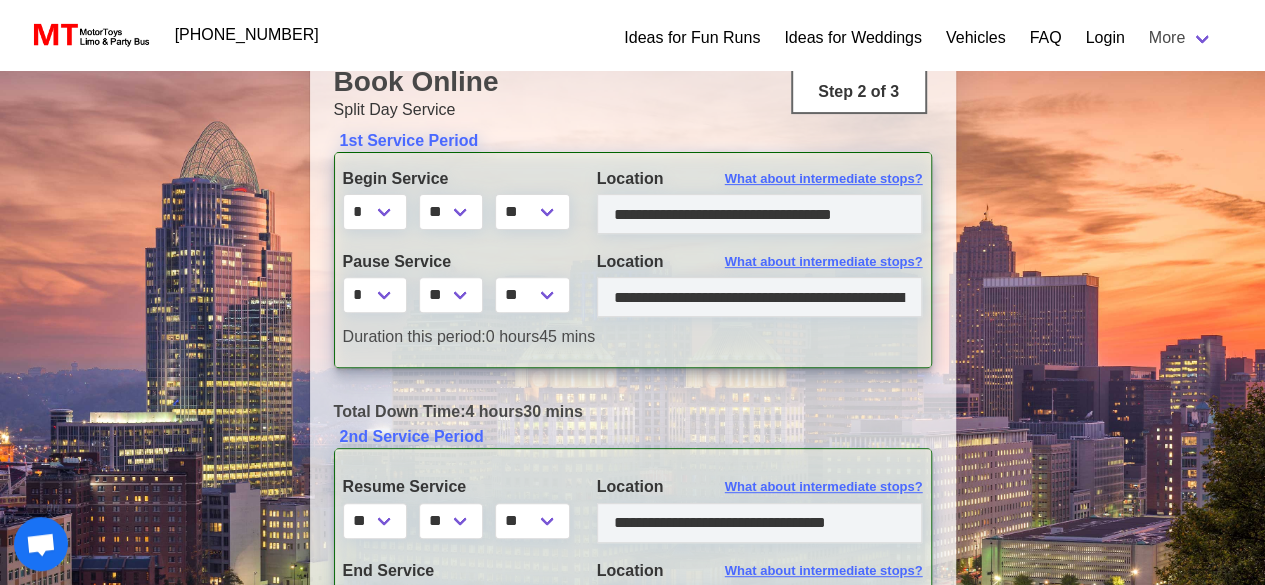 scroll, scrollTop: 0, scrollLeft: 0, axis: both 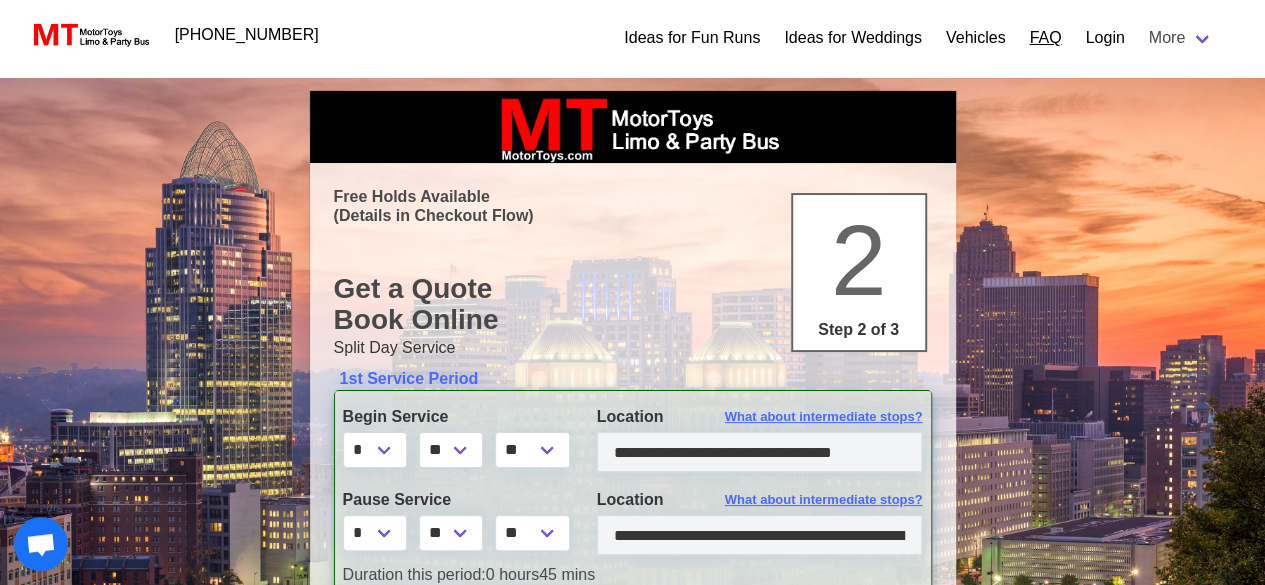 click on "FAQ" at bounding box center [1045, 38] 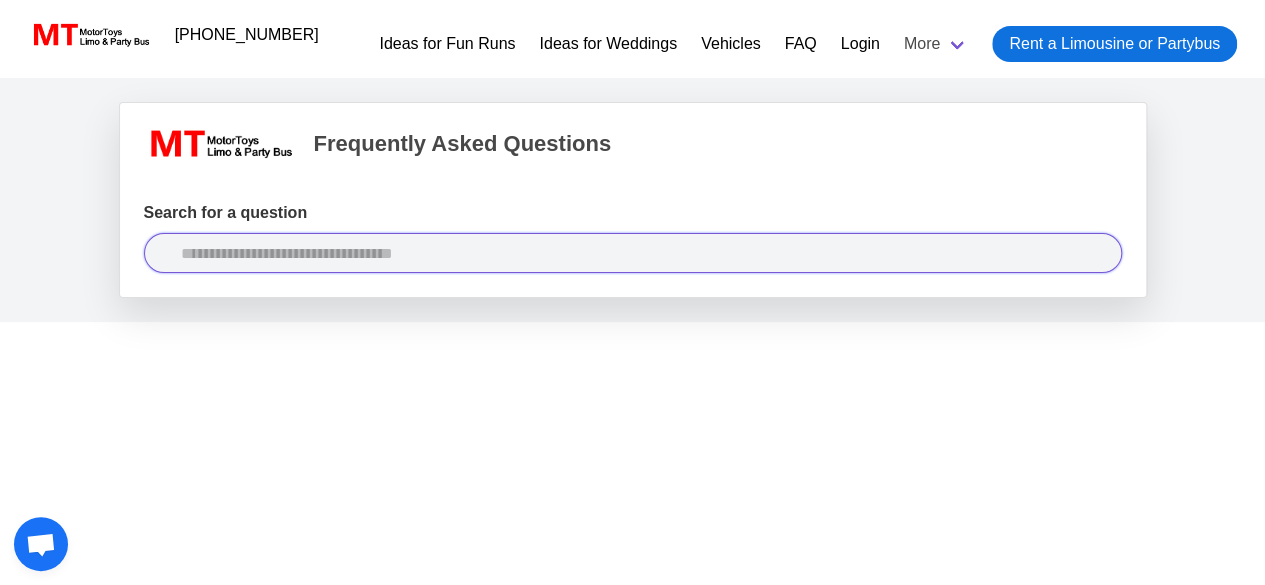 click at bounding box center (633, 253) 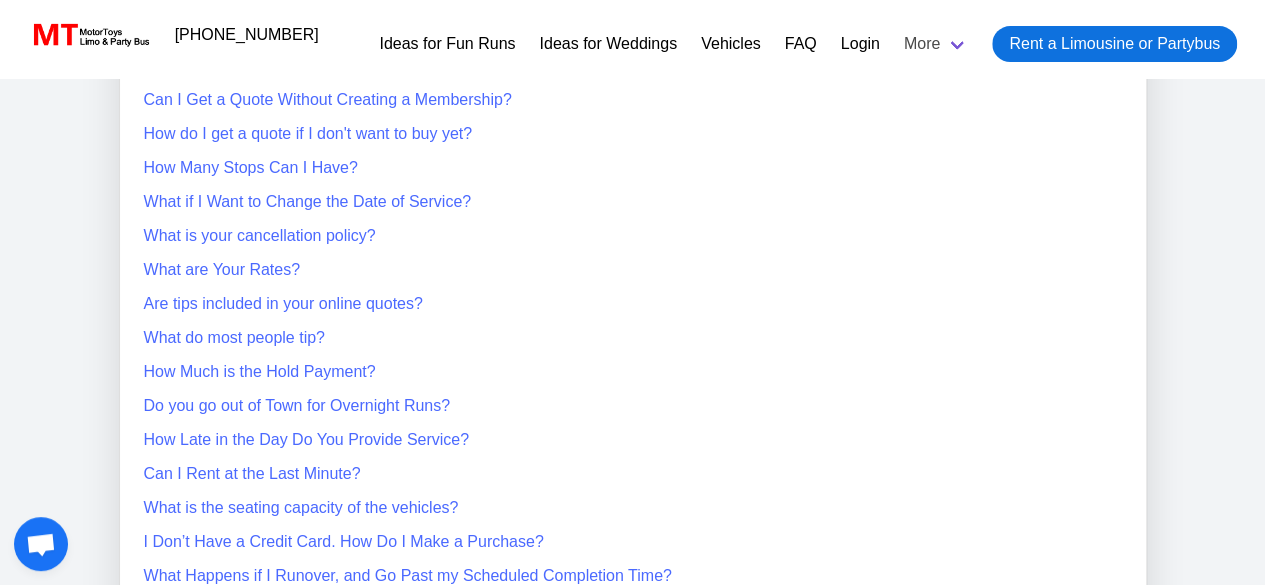 scroll, scrollTop: 297, scrollLeft: 0, axis: vertical 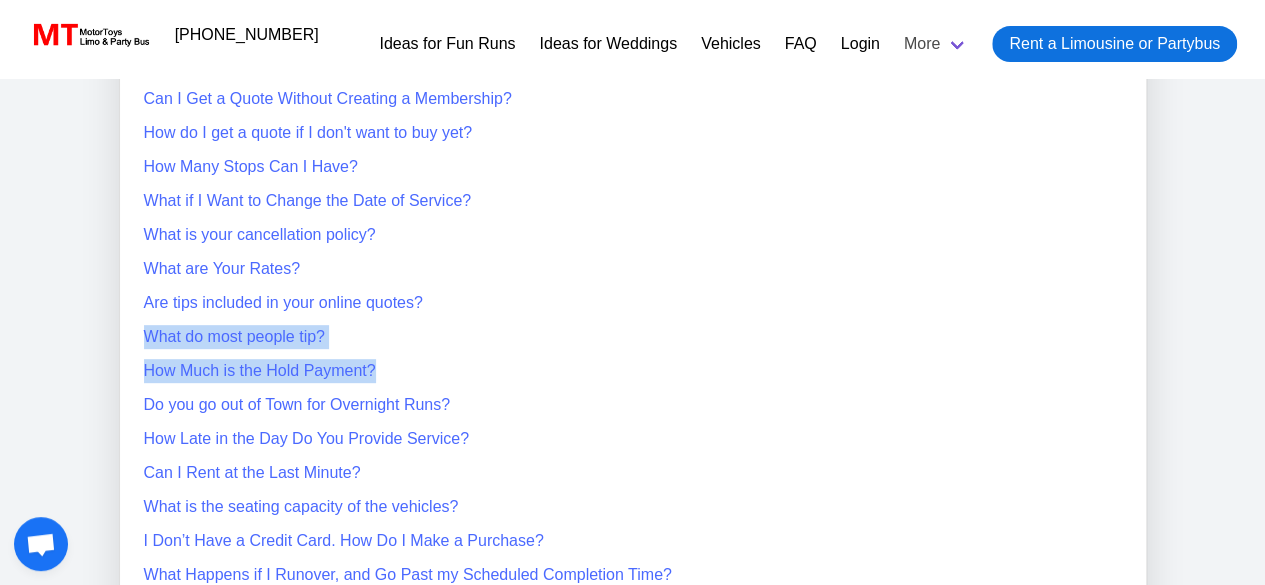 drag, startPoint x: 603, startPoint y: 355, endPoint x: 605, endPoint y: 302, distance: 53.037724 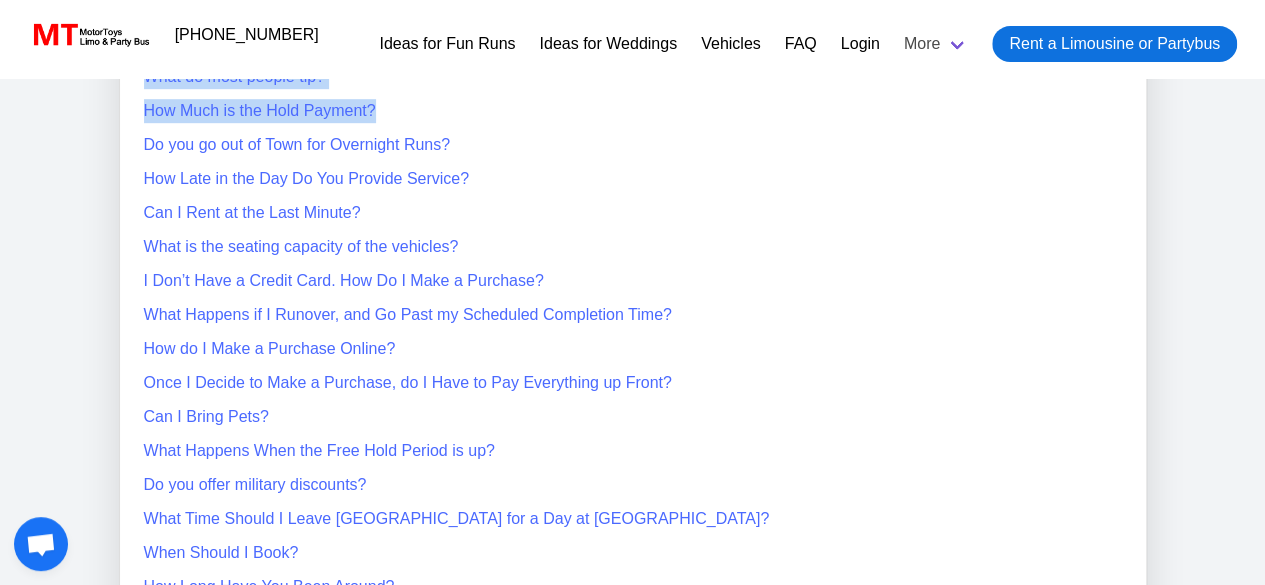 scroll, scrollTop: 0, scrollLeft: 0, axis: both 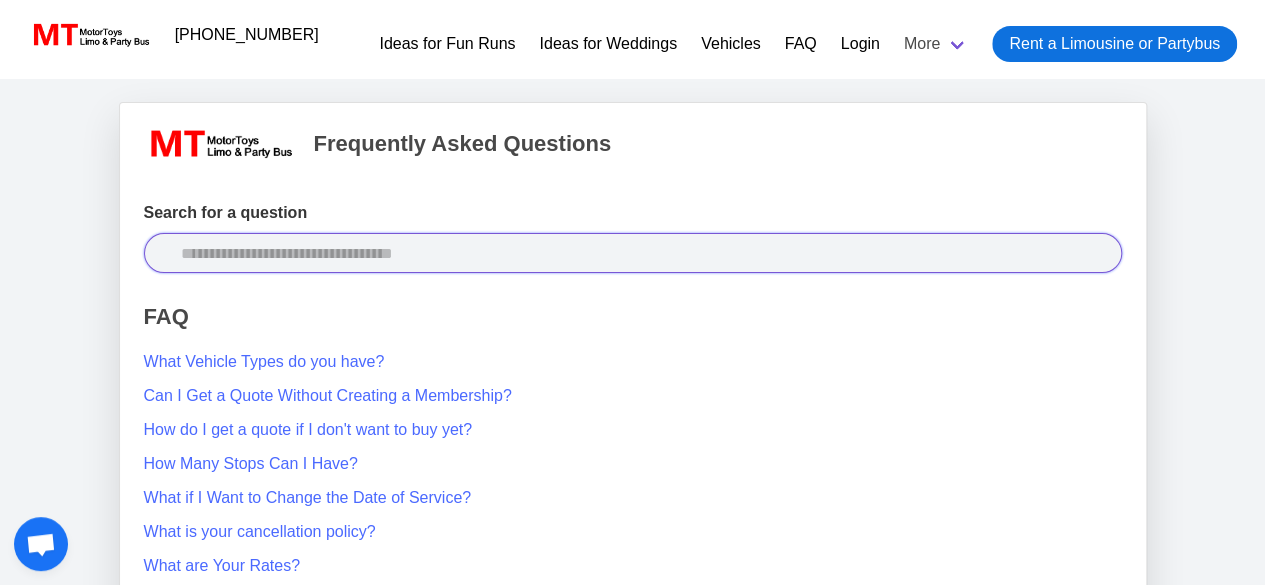 click at bounding box center [633, 253] 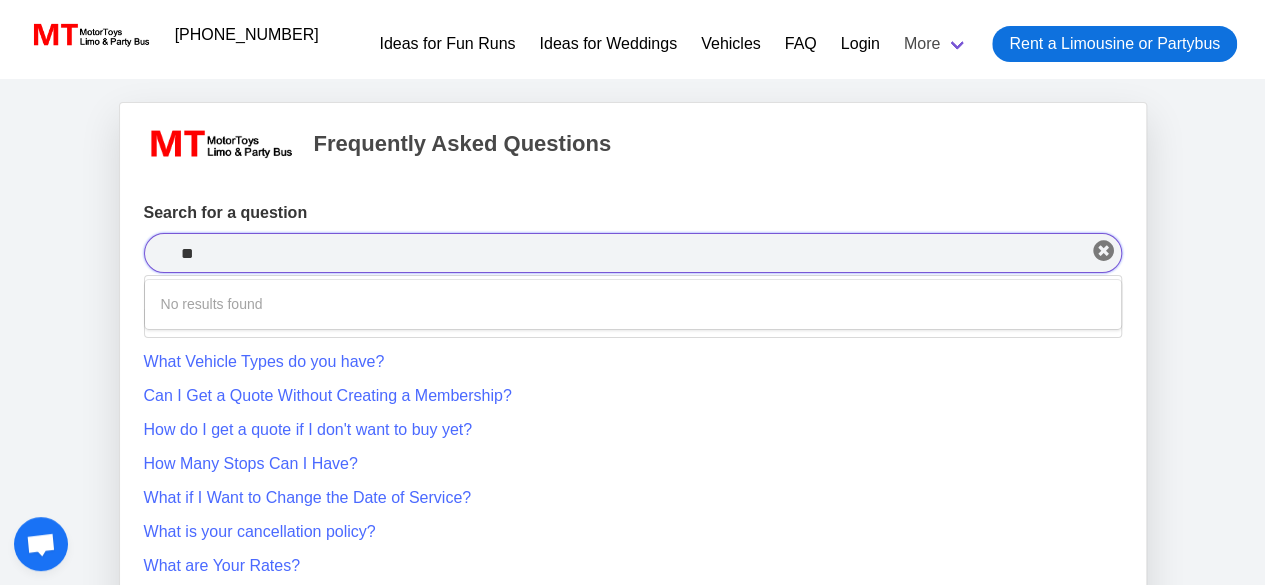 type on "*" 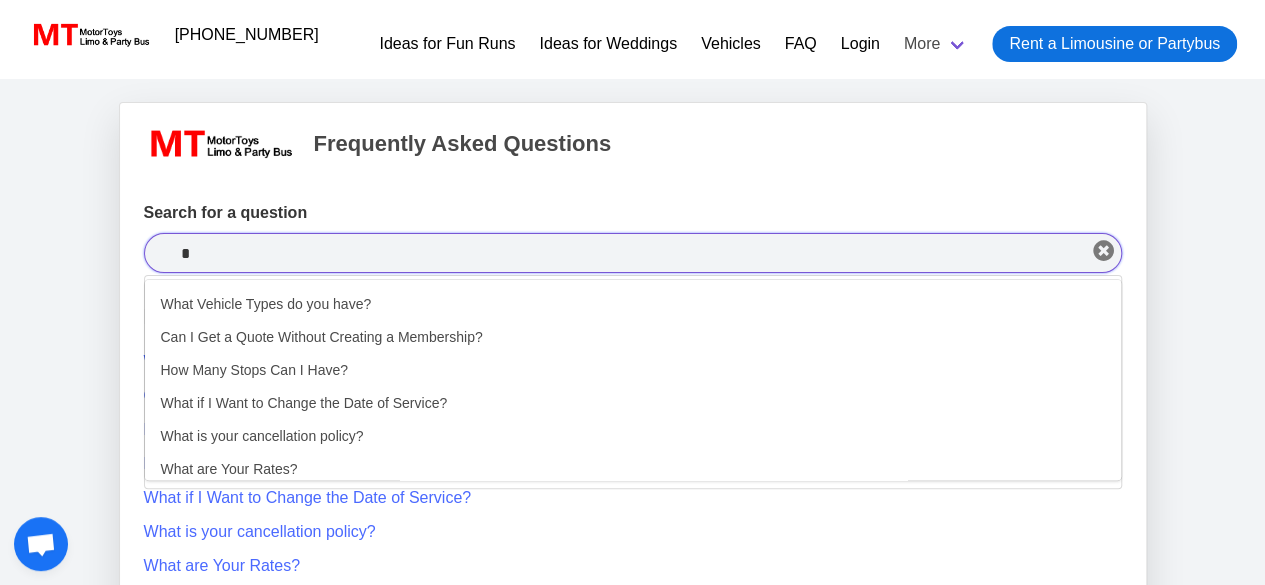 type 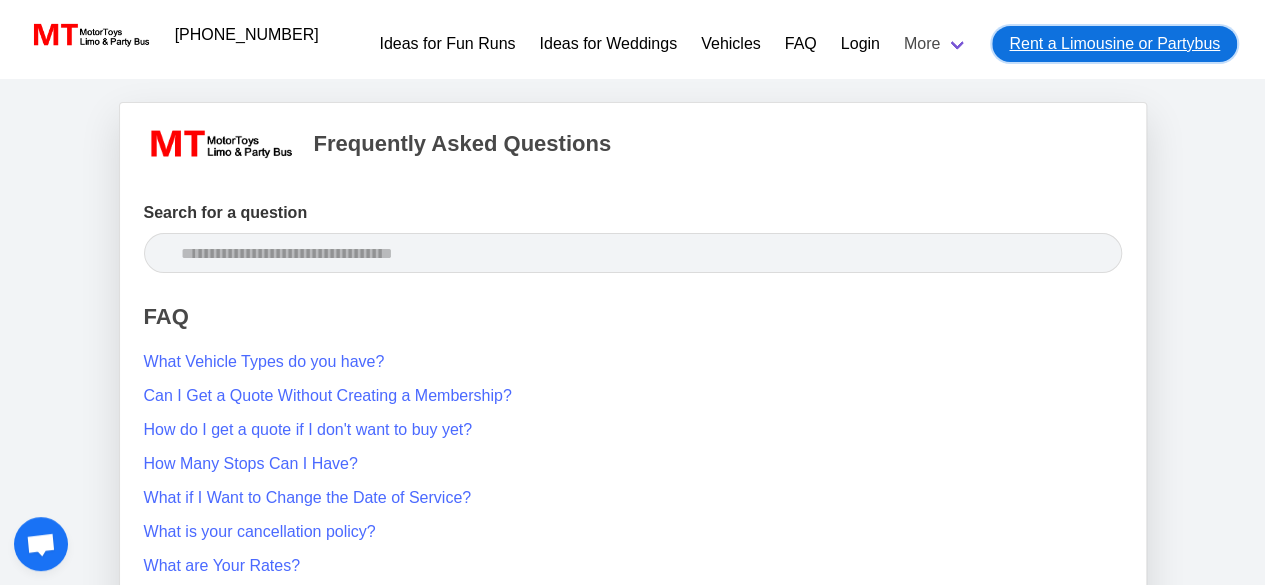 click on "Rent a Limousine or Partybus" at bounding box center (1114, 44) 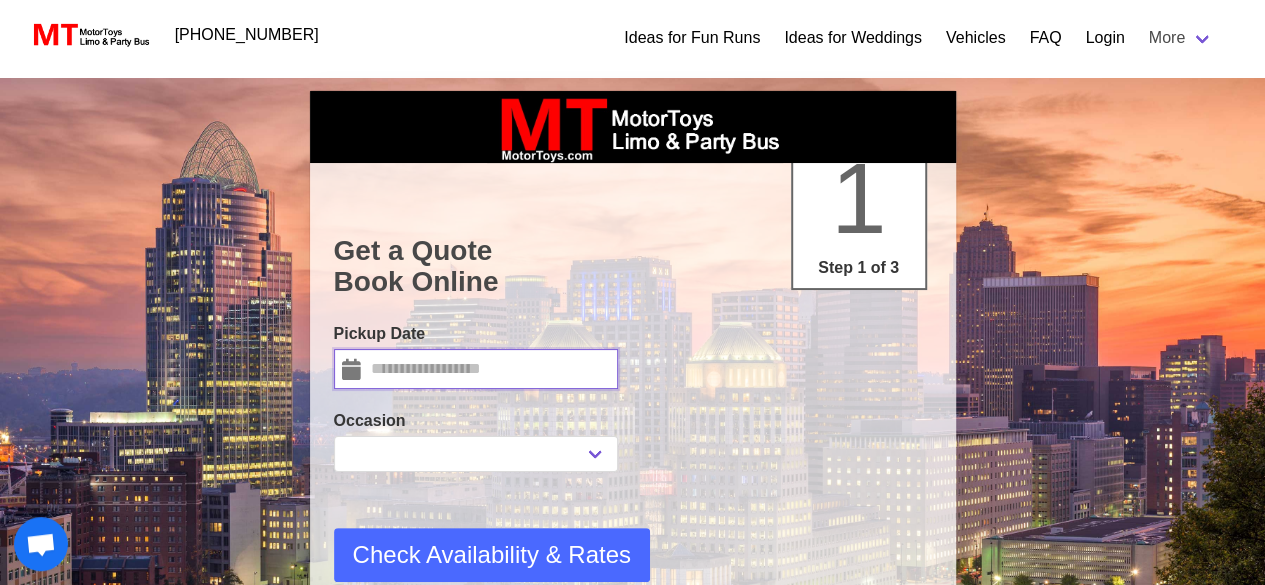click at bounding box center (476, 369) 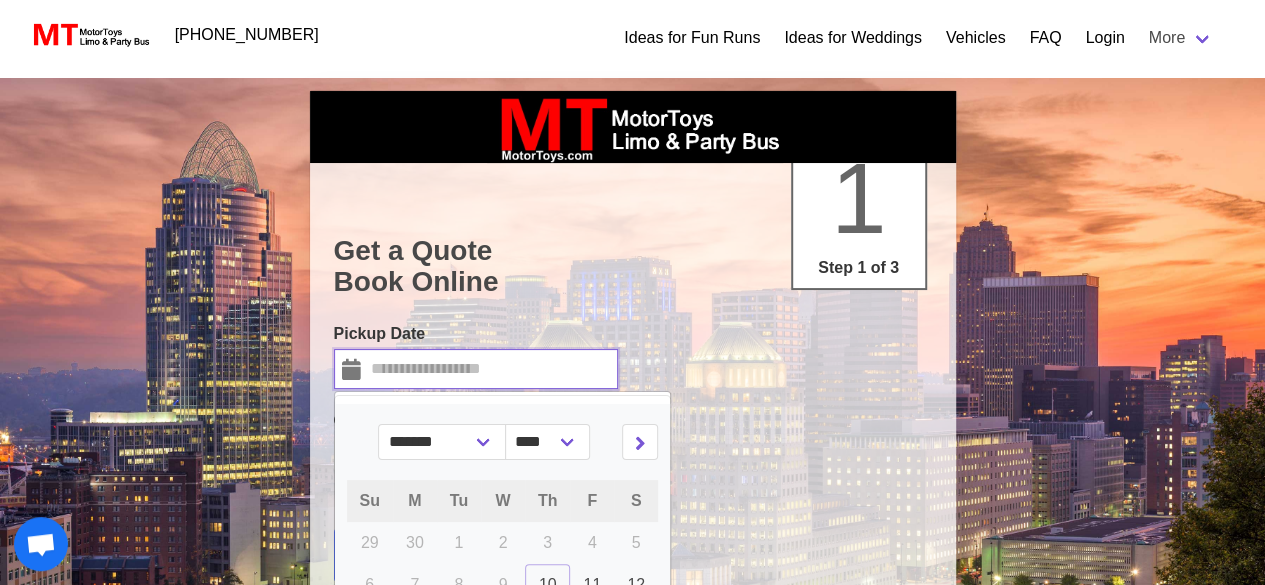 select 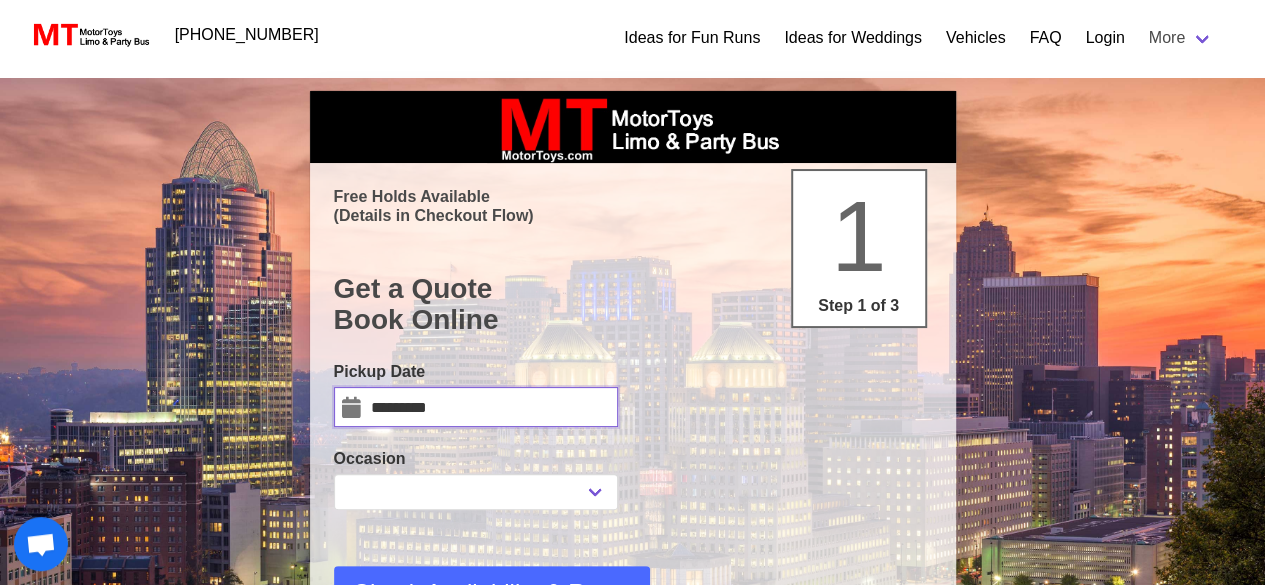 scroll, scrollTop: 164, scrollLeft: 0, axis: vertical 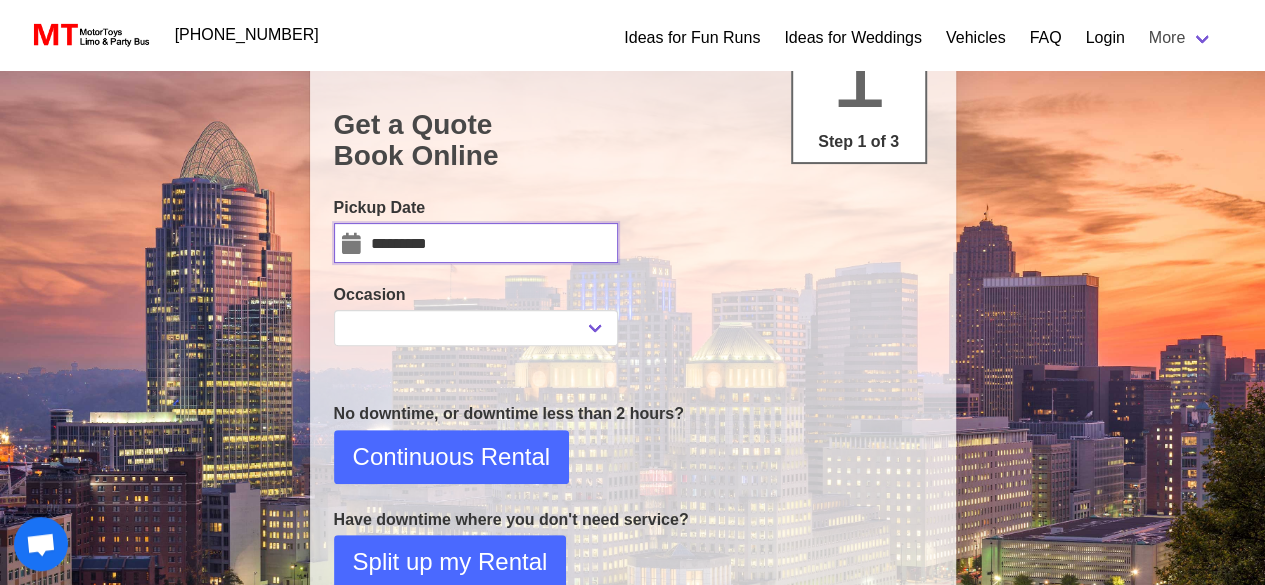 select 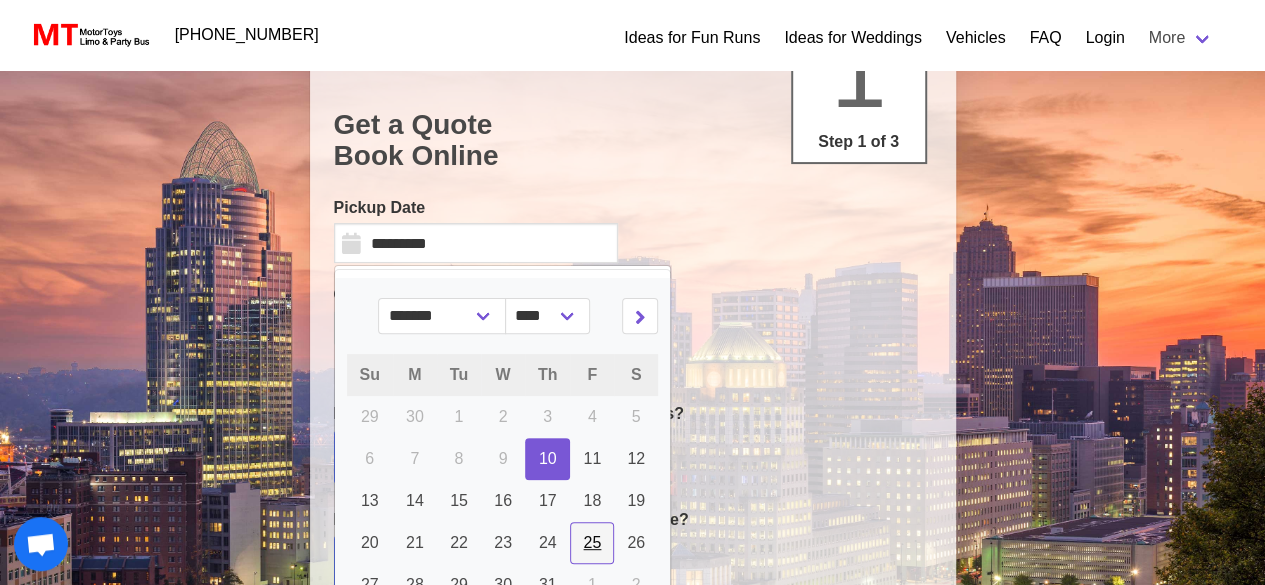 click on "25" at bounding box center (592, 542) 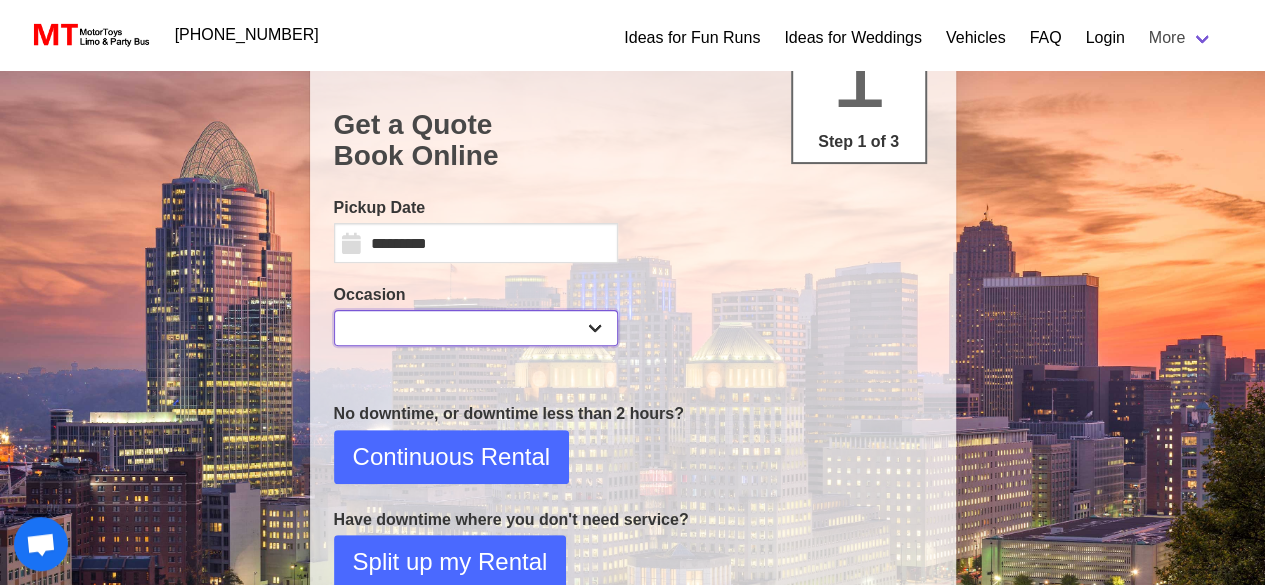click on "**********" at bounding box center (476, 328) 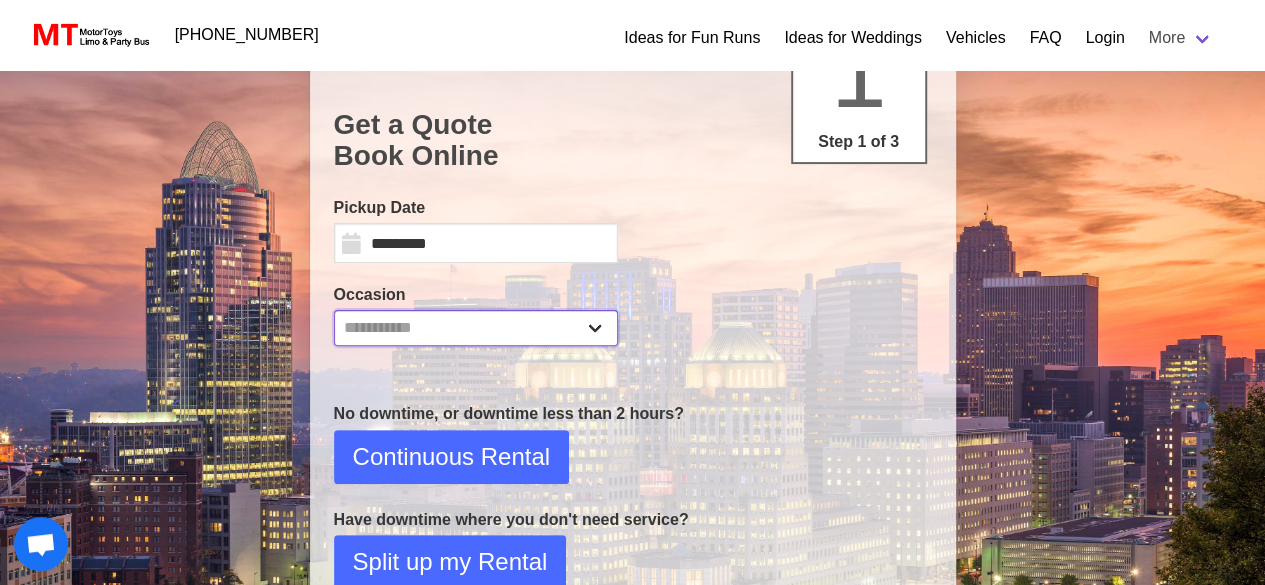 click on "**********" at bounding box center (476, 328) 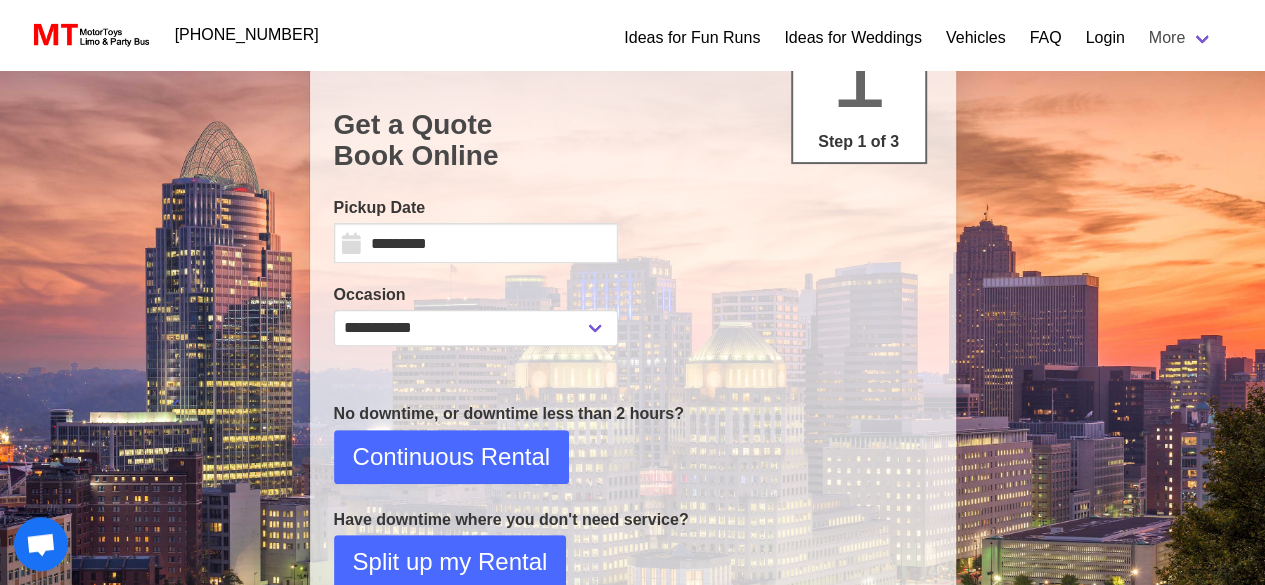 click on "**********" at bounding box center [633, 437] 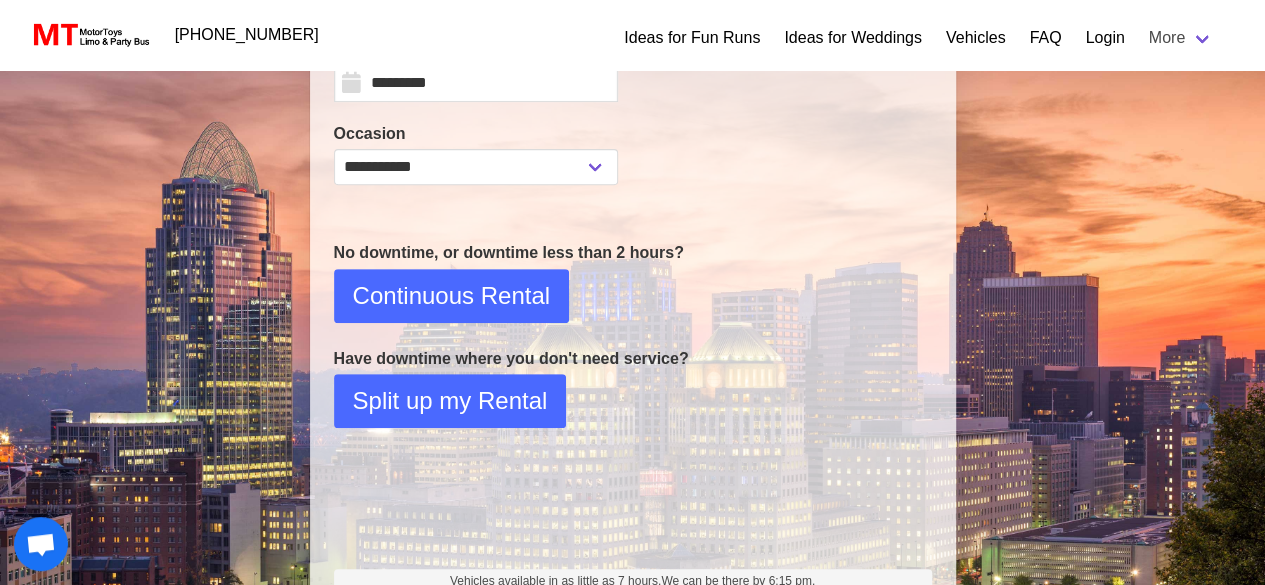 scroll, scrollTop: 326, scrollLeft: 0, axis: vertical 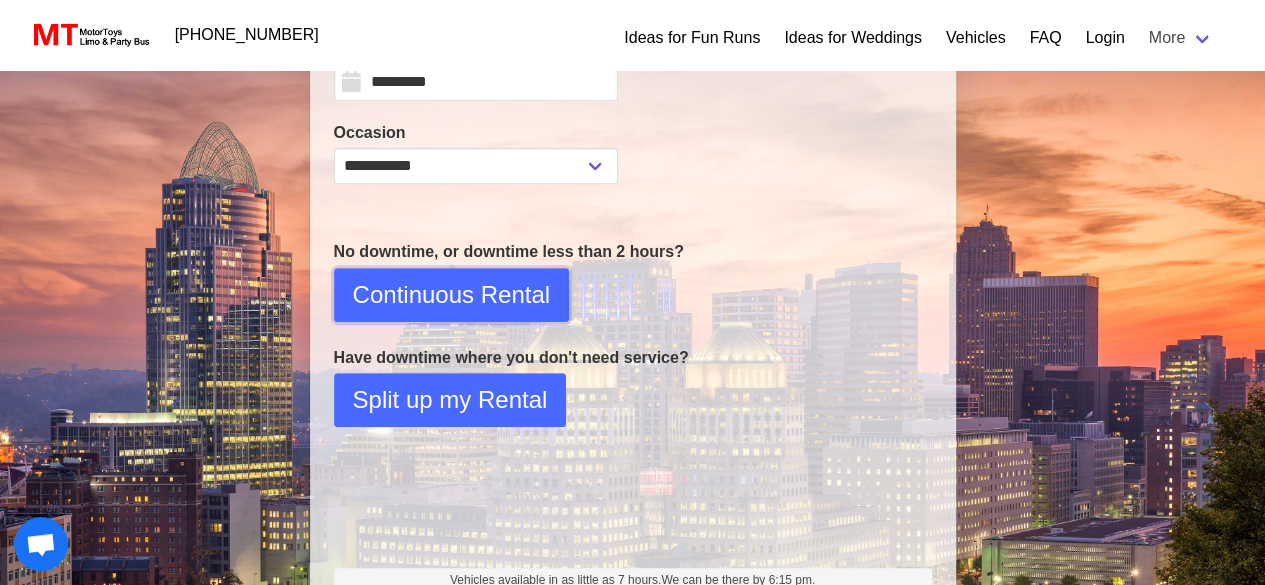 click on "Continuous Rental" at bounding box center (451, 295) 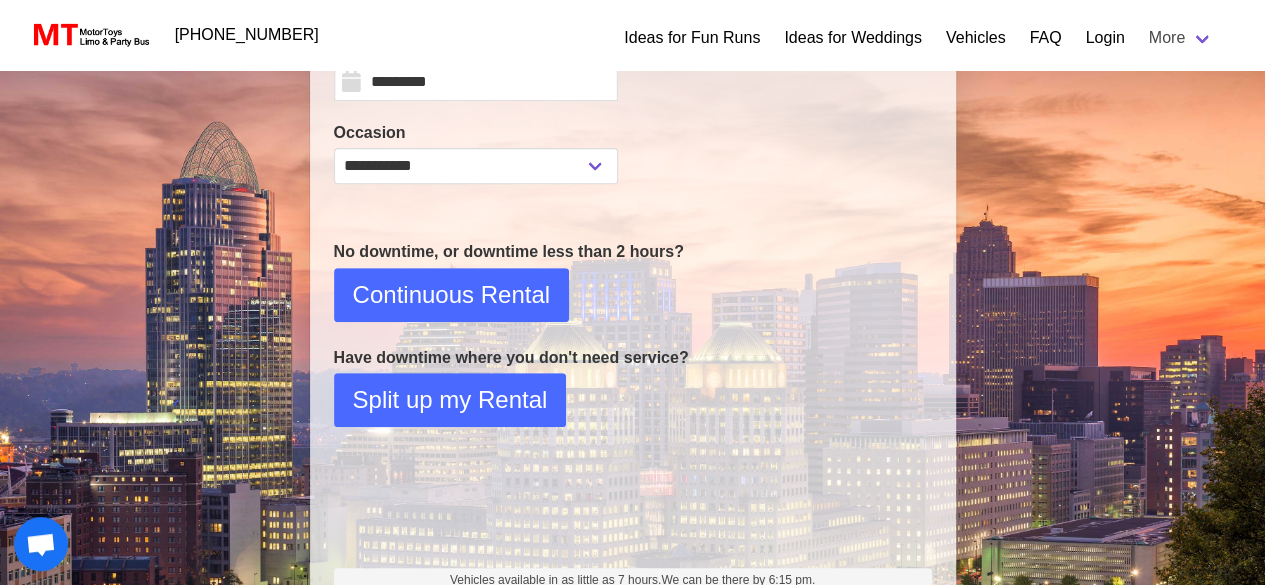 select on "*" 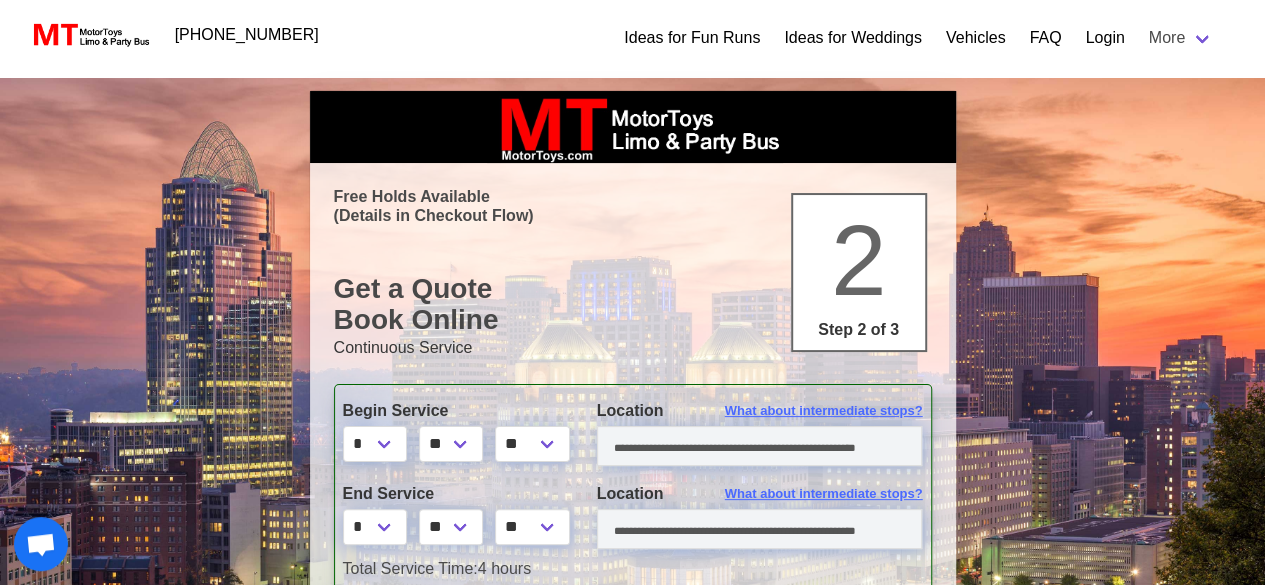 scroll, scrollTop: 195, scrollLeft: 0, axis: vertical 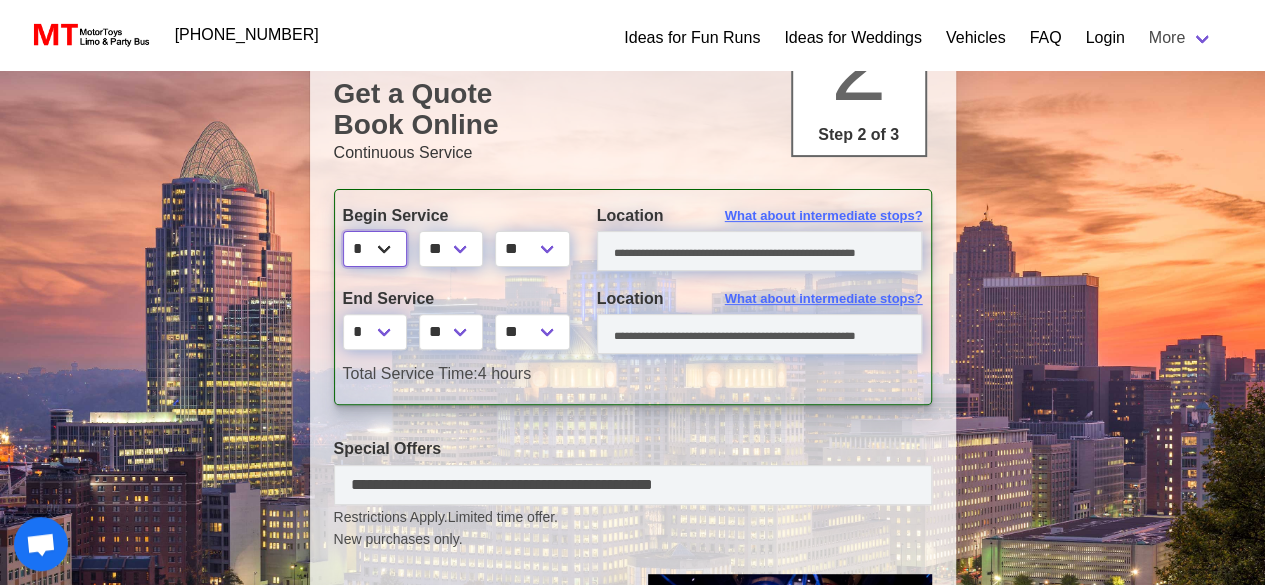 click on "* * * * * * * * * ** ** **" at bounding box center (375, 249) 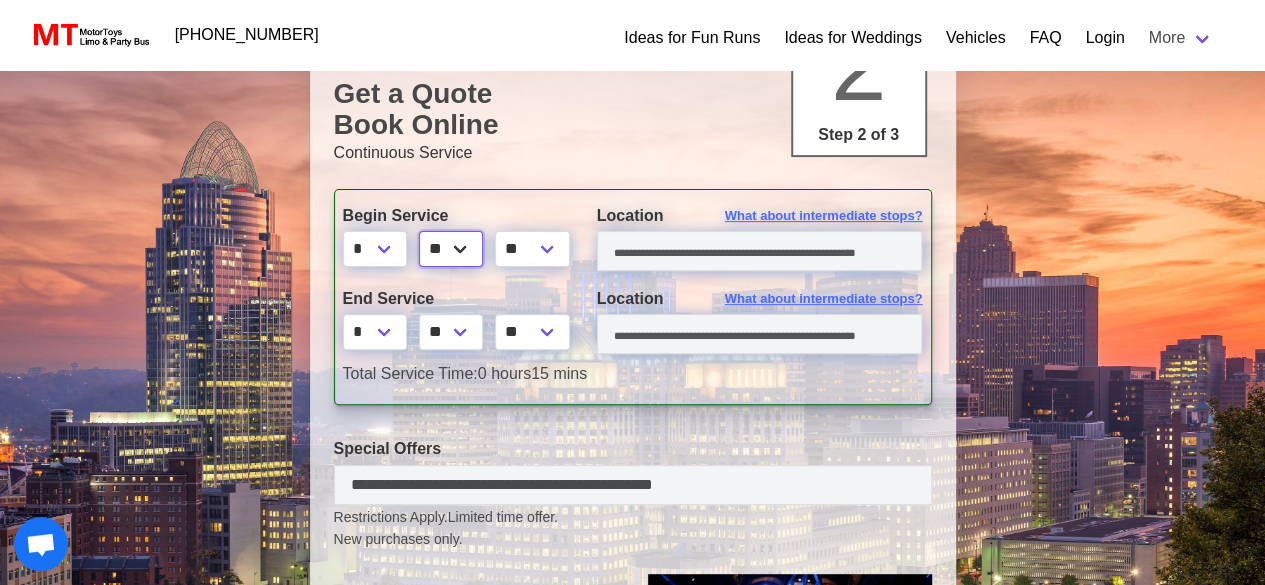 click on "** ** ** **" at bounding box center [451, 249] 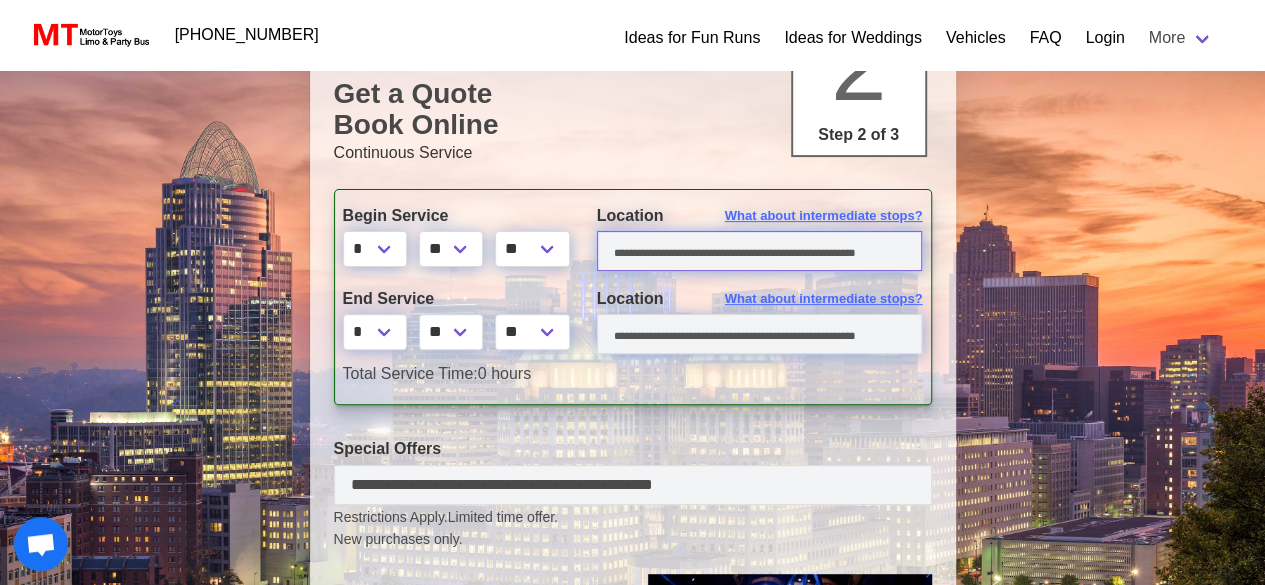 click at bounding box center [760, 251] 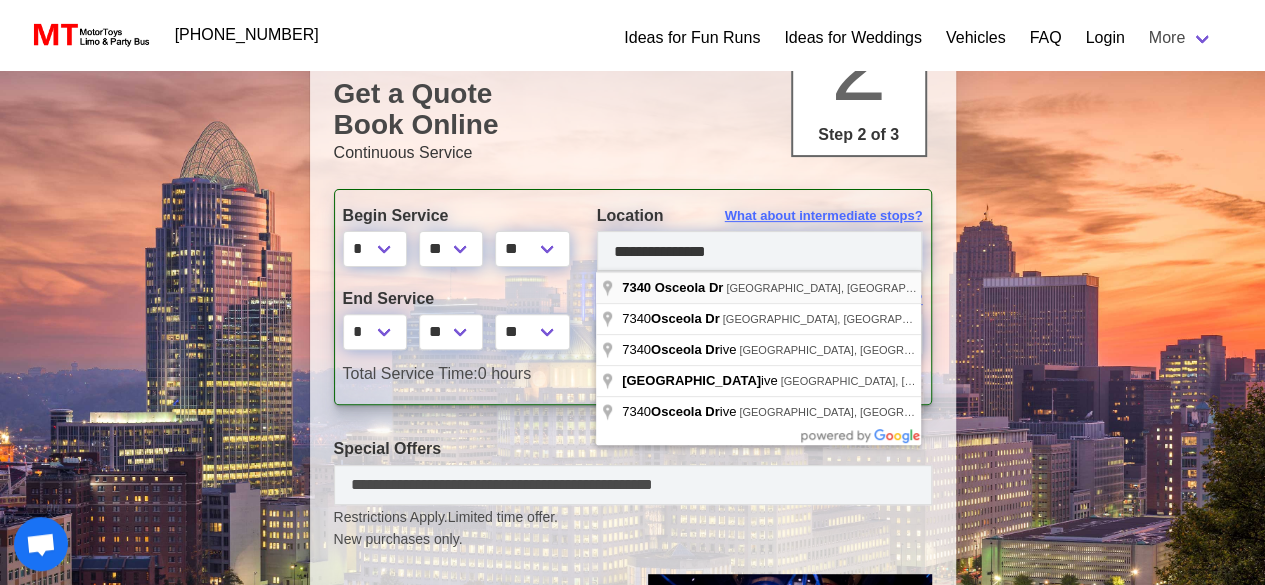 type on "**********" 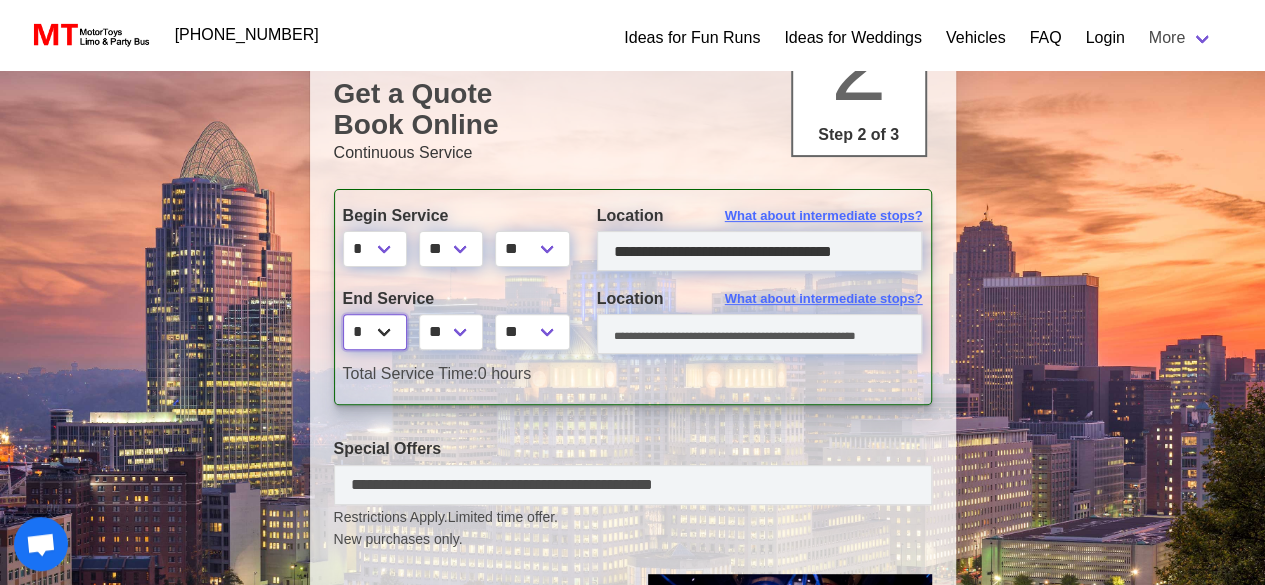 click on "* * * * * * * * * ** ** **" at bounding box center (375, 332) 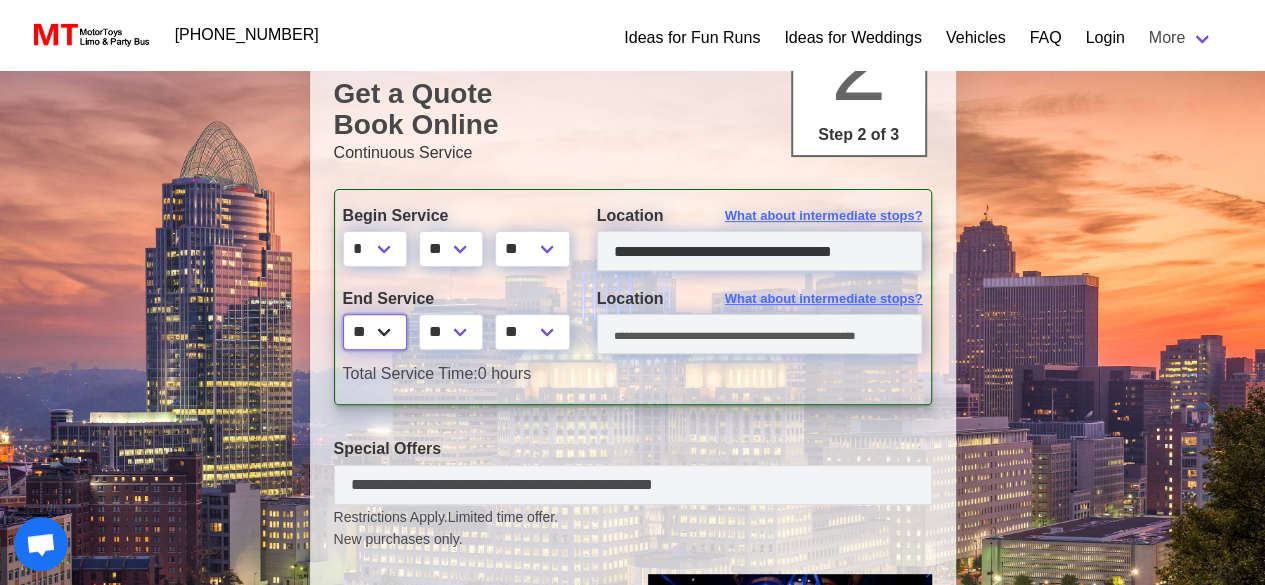 click on "* * * * * * * * * ** ** **" at bounding box center [375, 332] 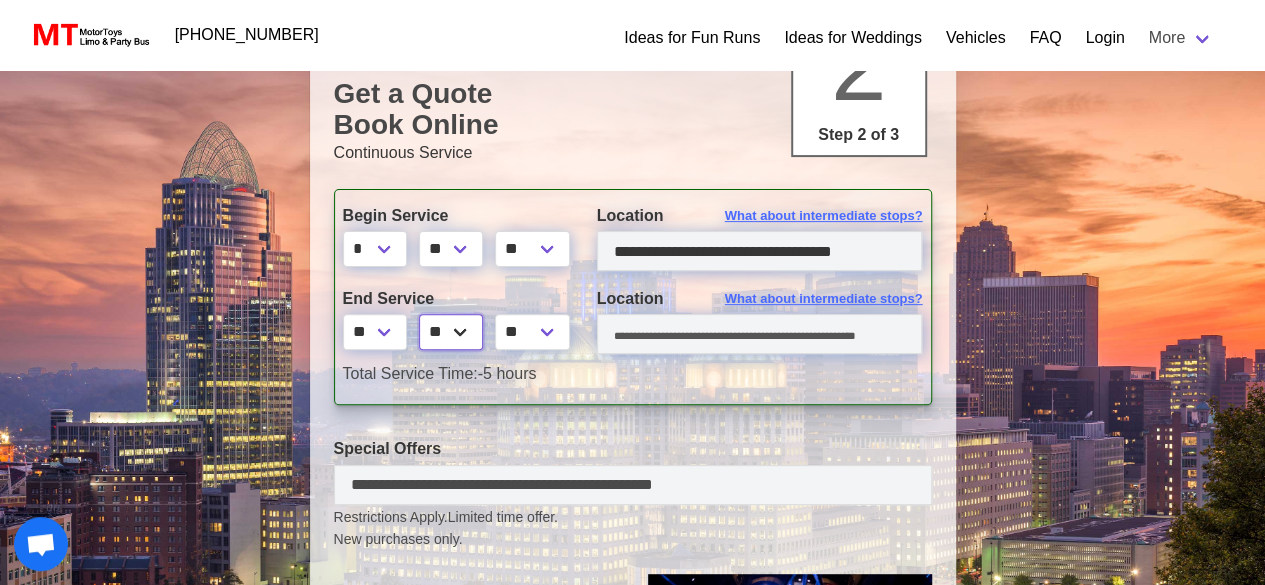click on "** ** ** **" at bounding box center (451, 332) 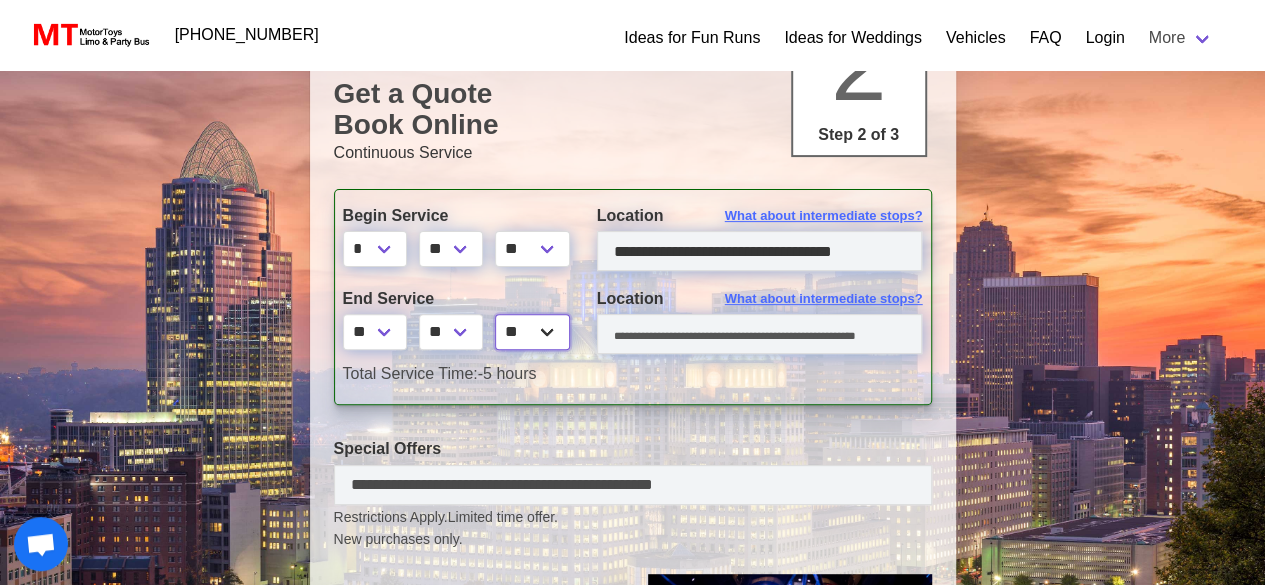 click on "**   **" at bounding box center (533, 332) 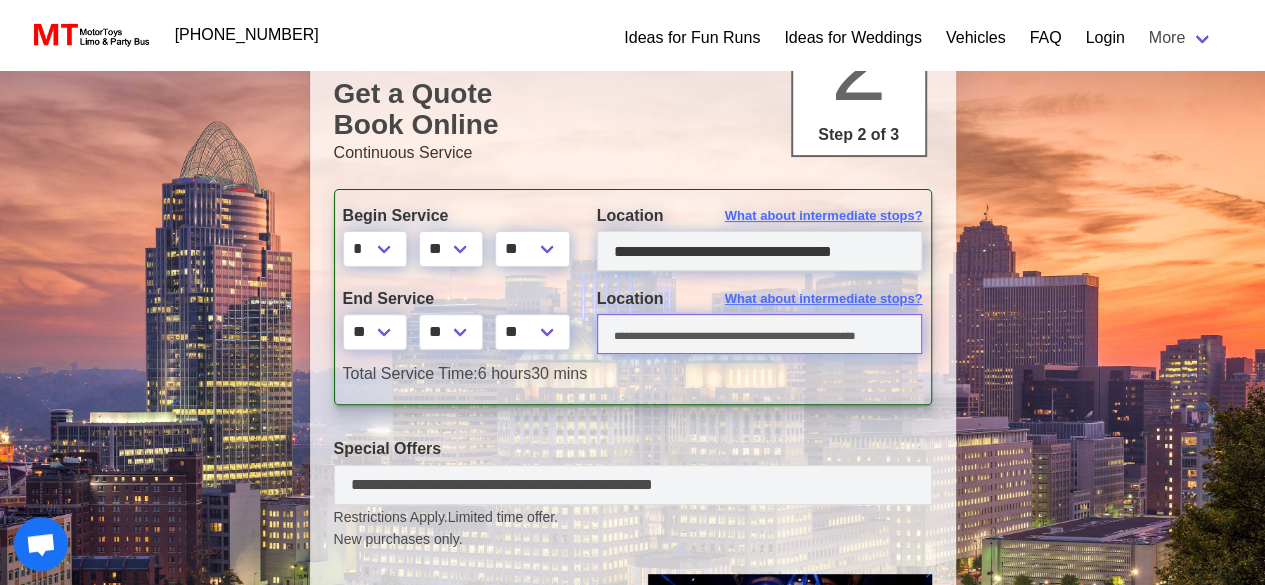 click at bounding box center (760, 334) 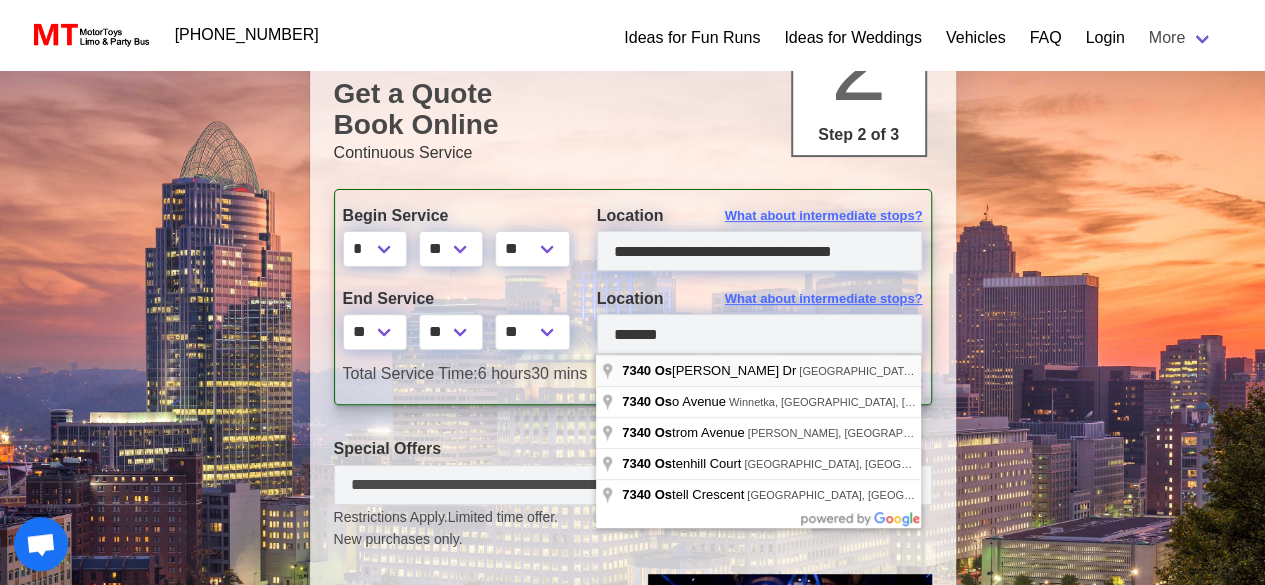 type on "**********" 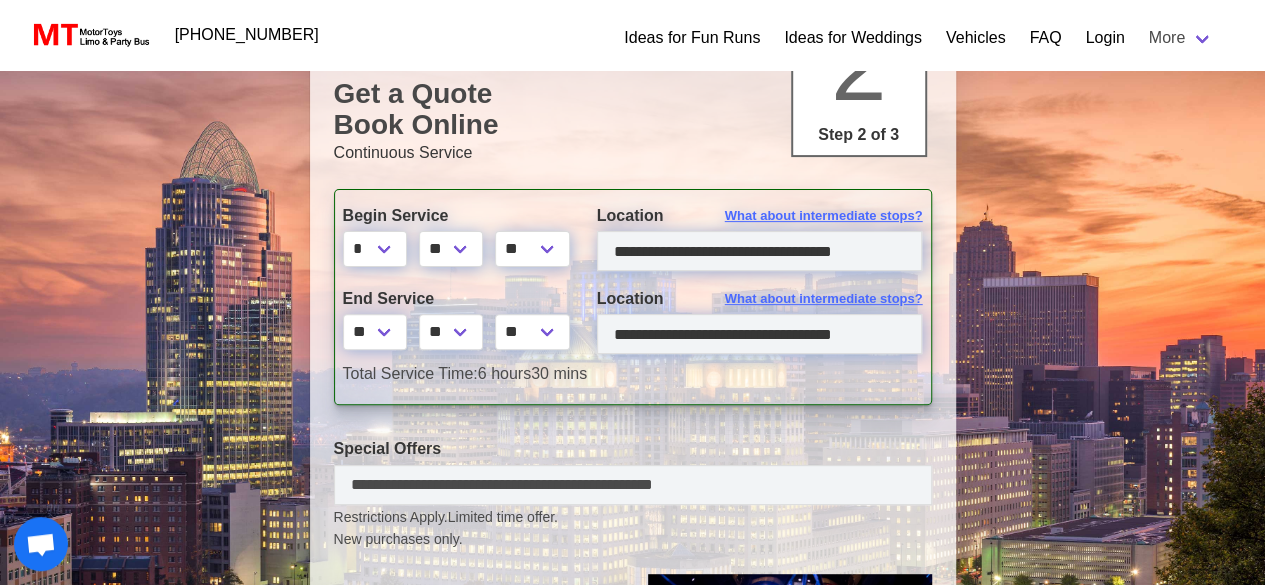 click on "Total Service Time:
6 hours
30 mins" at bounding box center (633, 374) 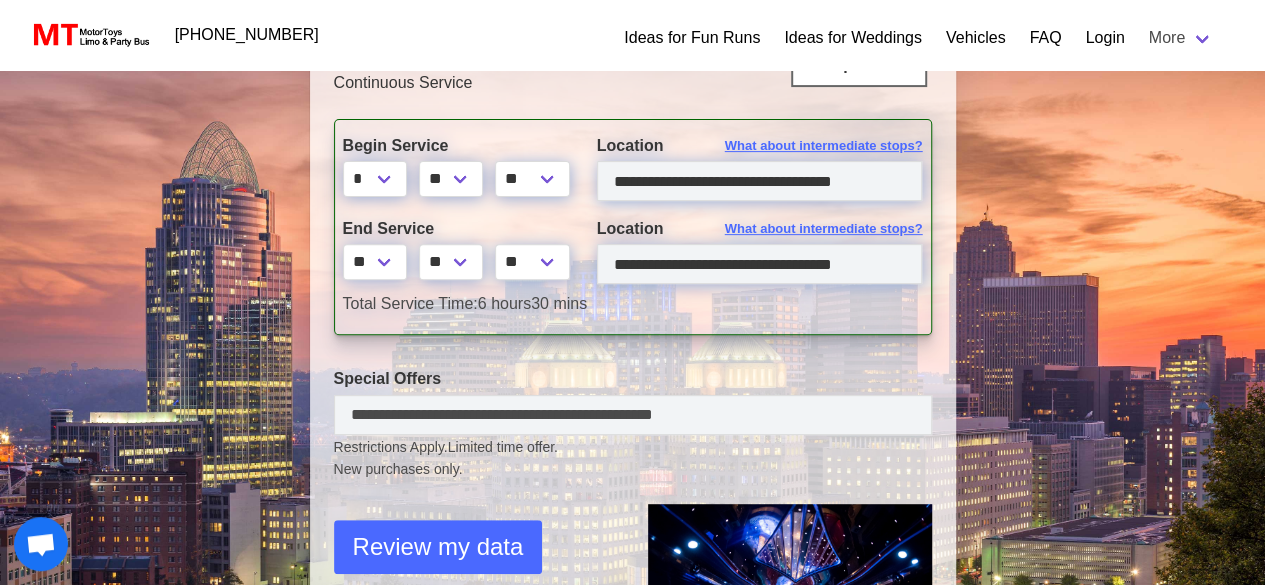 scroll, scrollTop: 266, scrollLeft: 0, axis: vertical 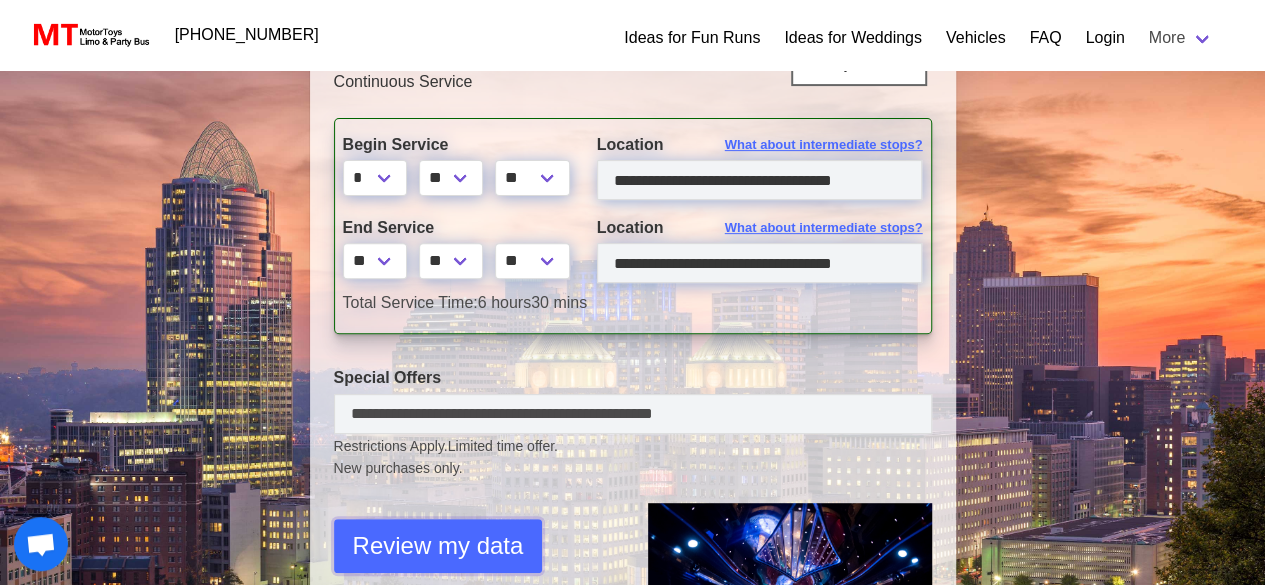 click on "Review my data" at bounding box center (438, 546) 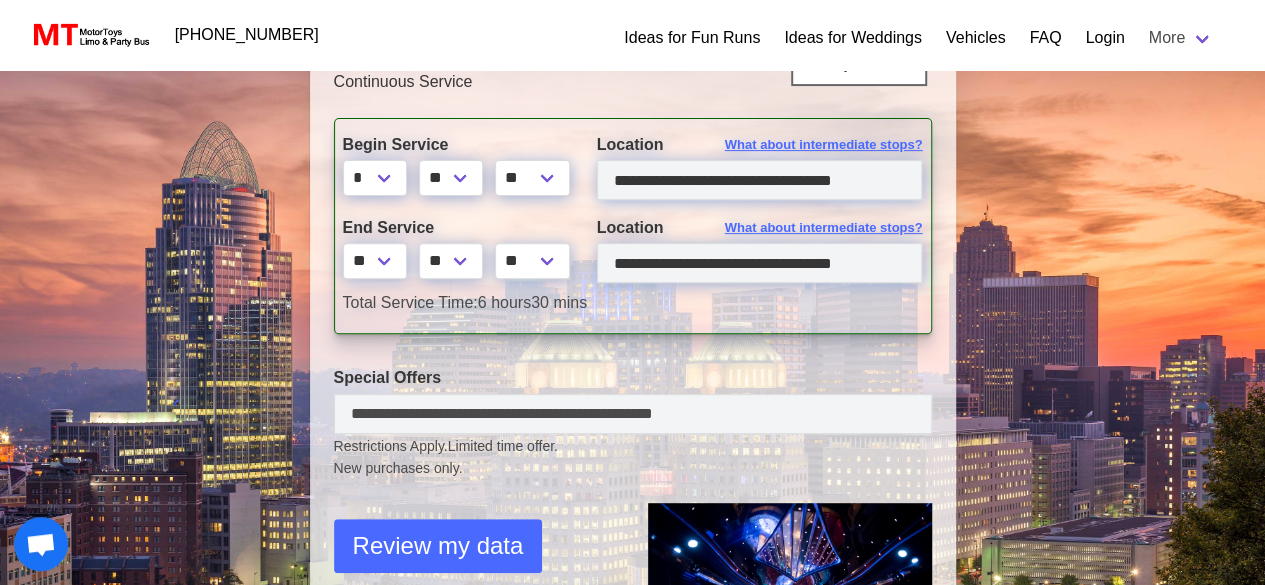 select on "*" 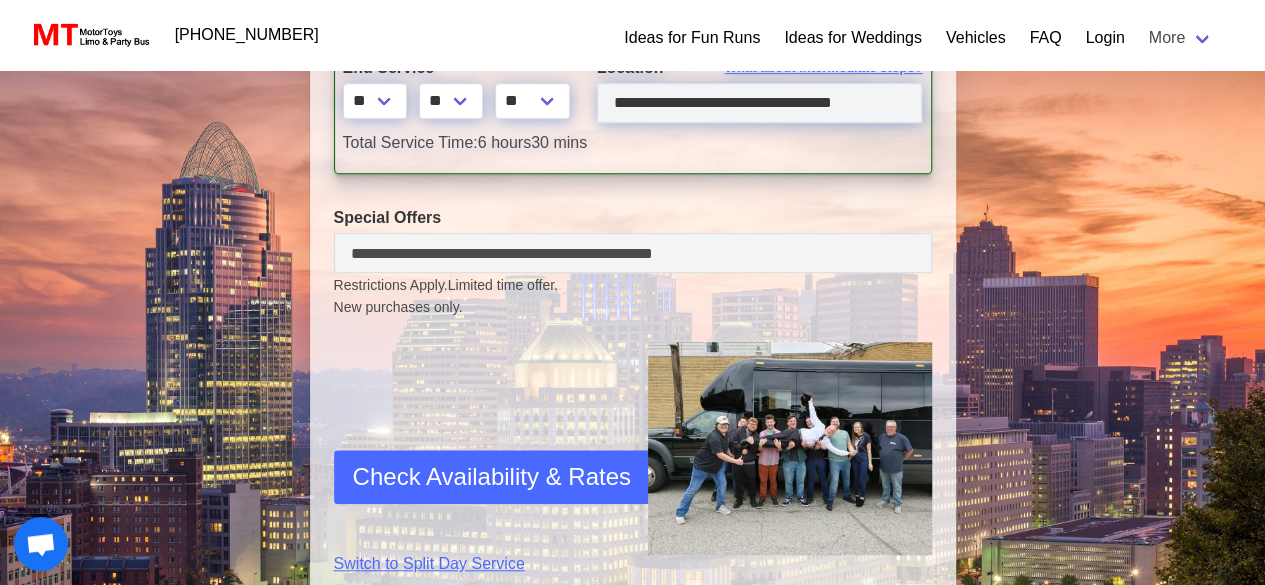 scroll, scrollTop: 613, scrollLeft: 0, axis: vertical 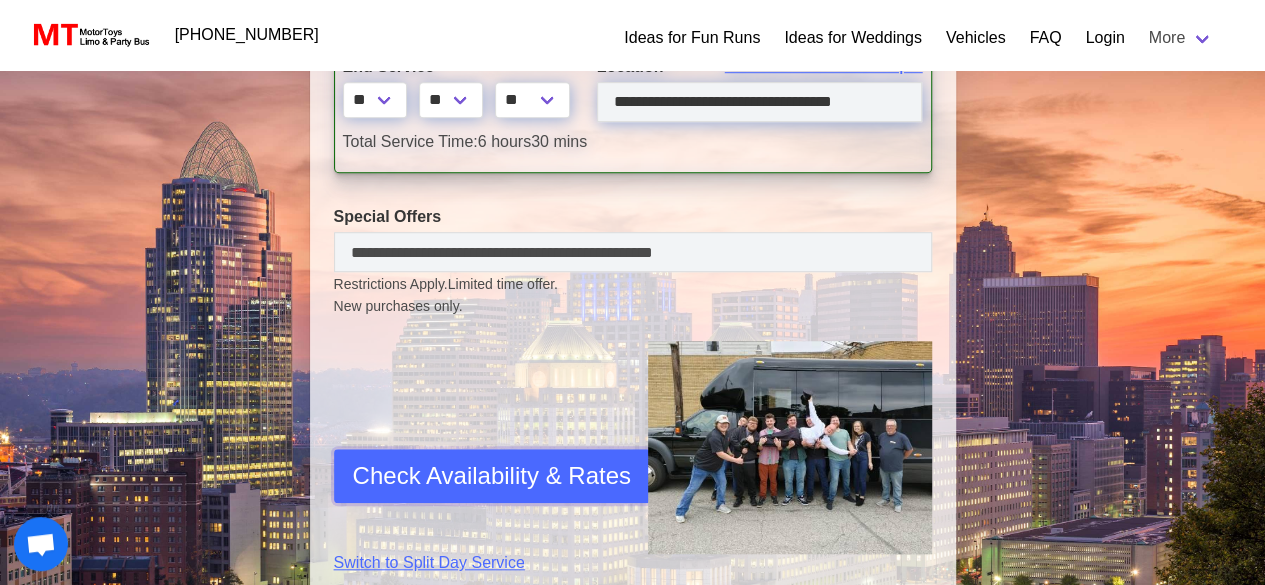 click on "Check Availability & Rates" at bounding box center (492, 476) 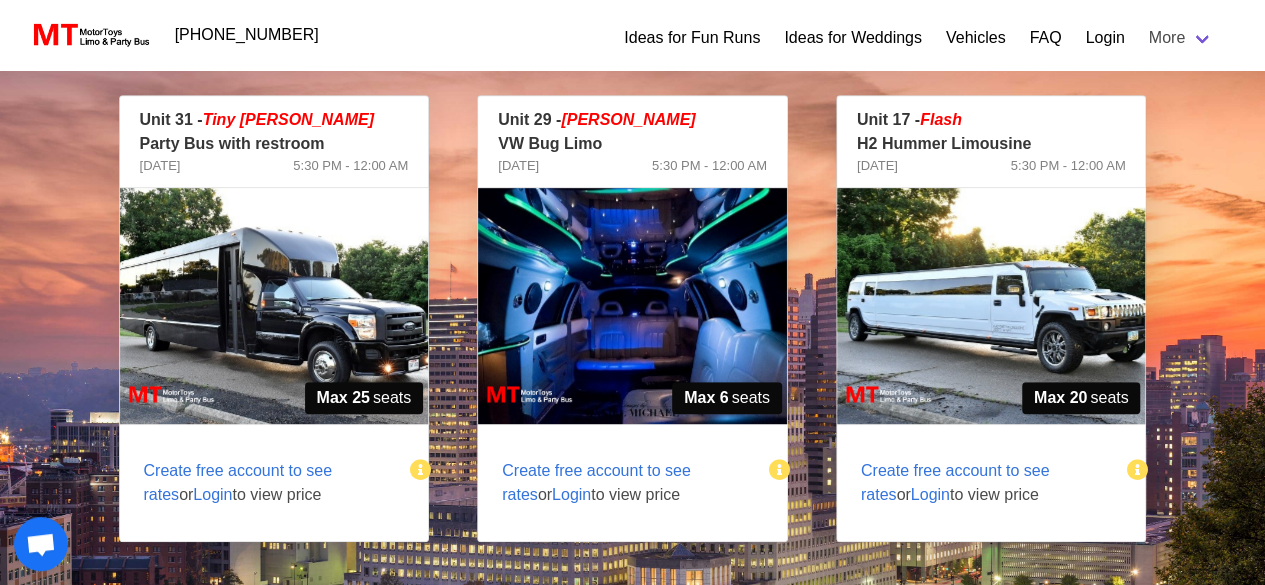 scroll, scrollTop: 410, scrollLeft: 0, axis: vertical 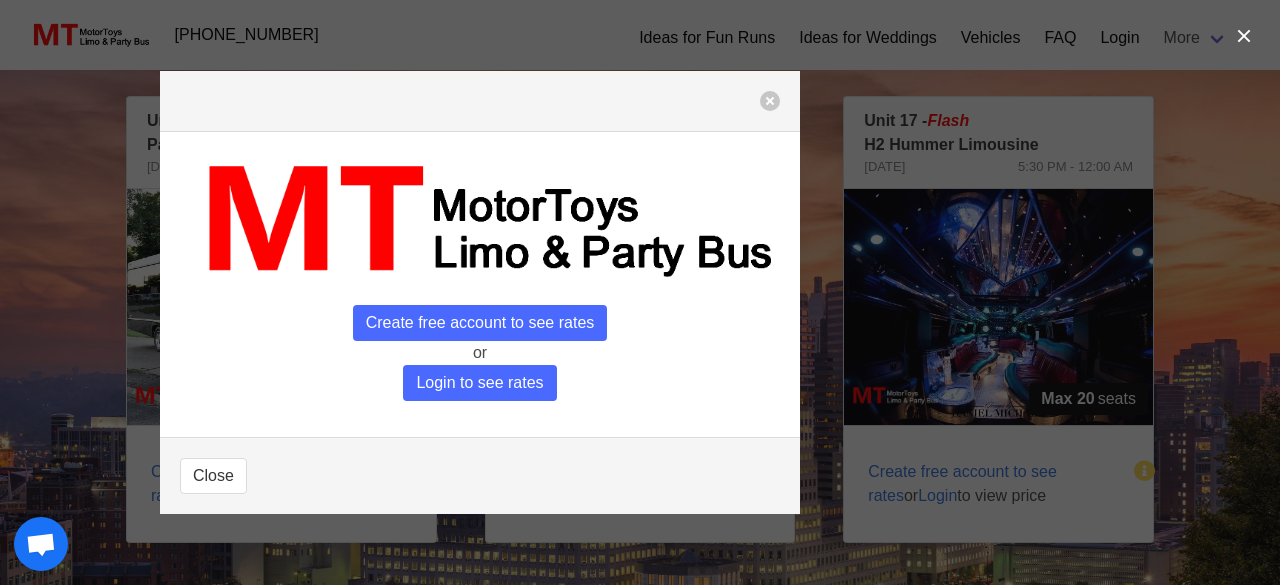 click at bounding box center [480, 220] 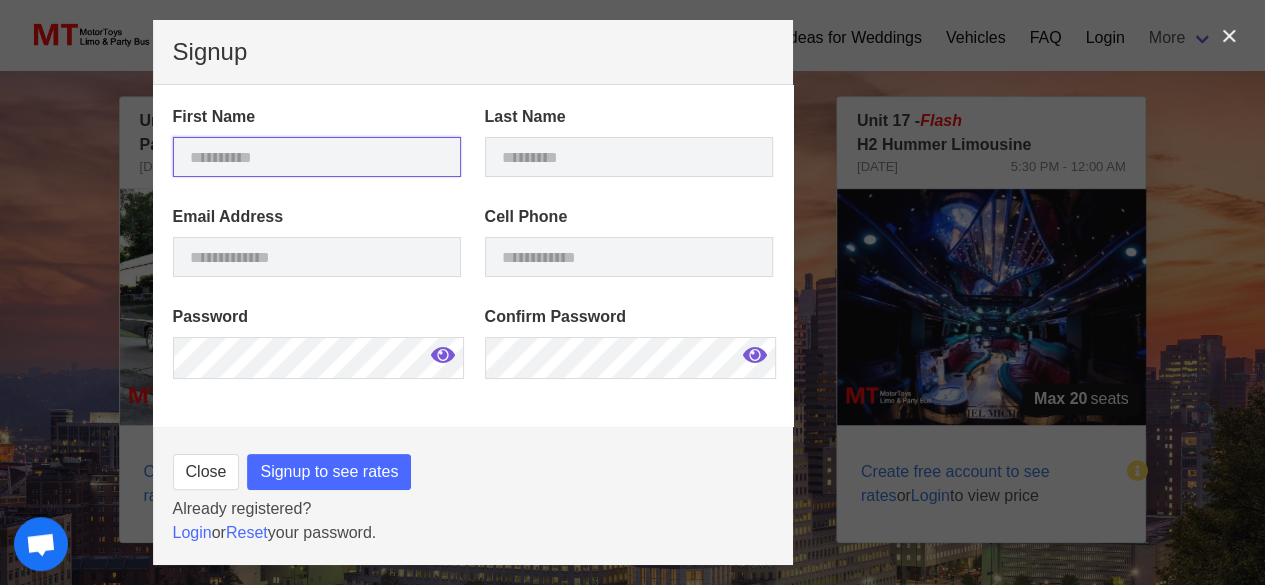click at bounding box center (317, 157) 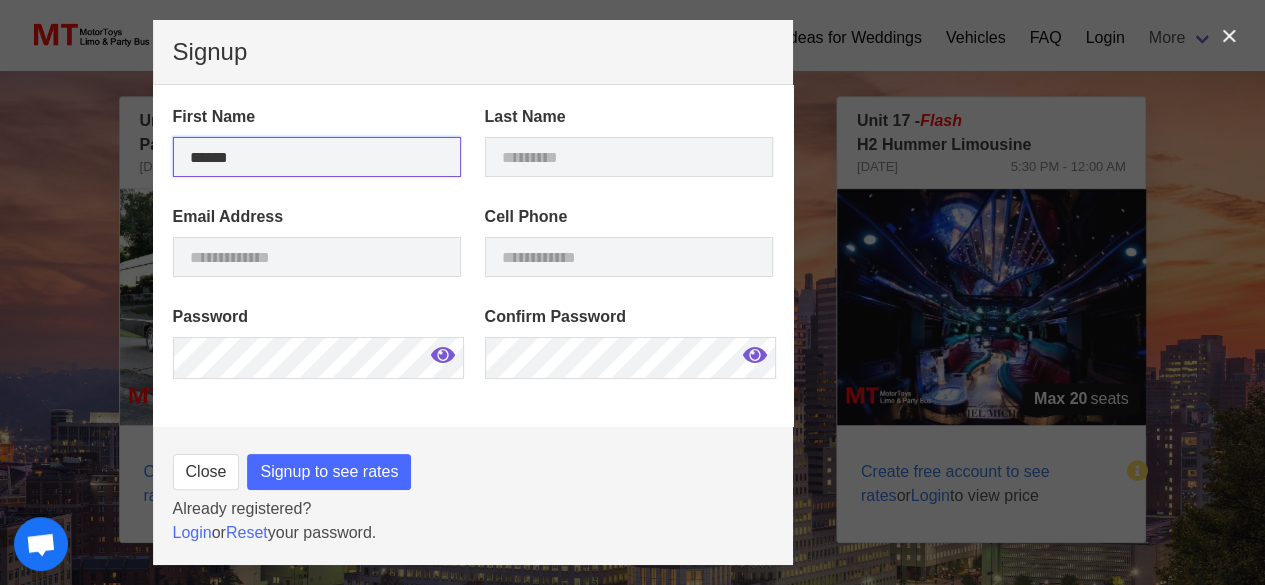 type on "******" 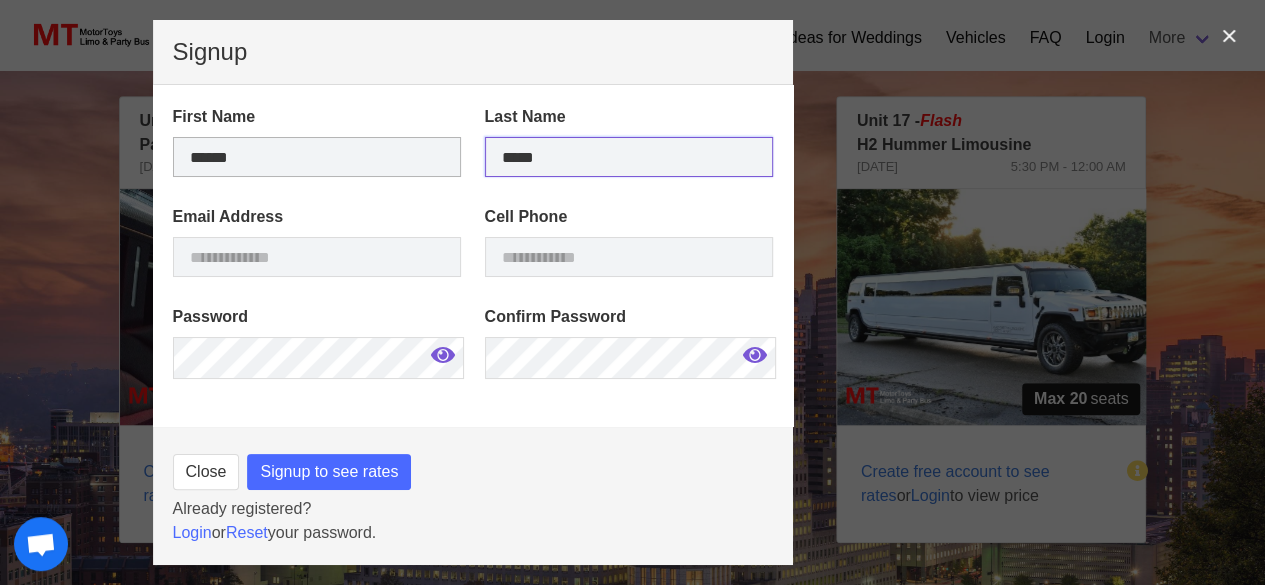 type on "*****" 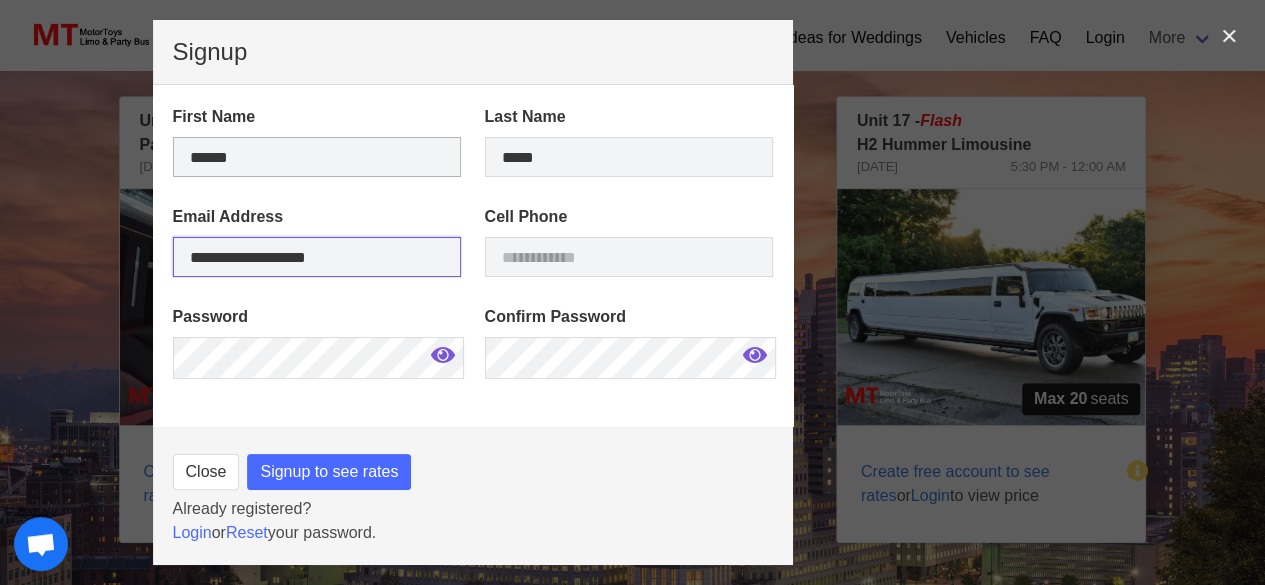 type on "**********" 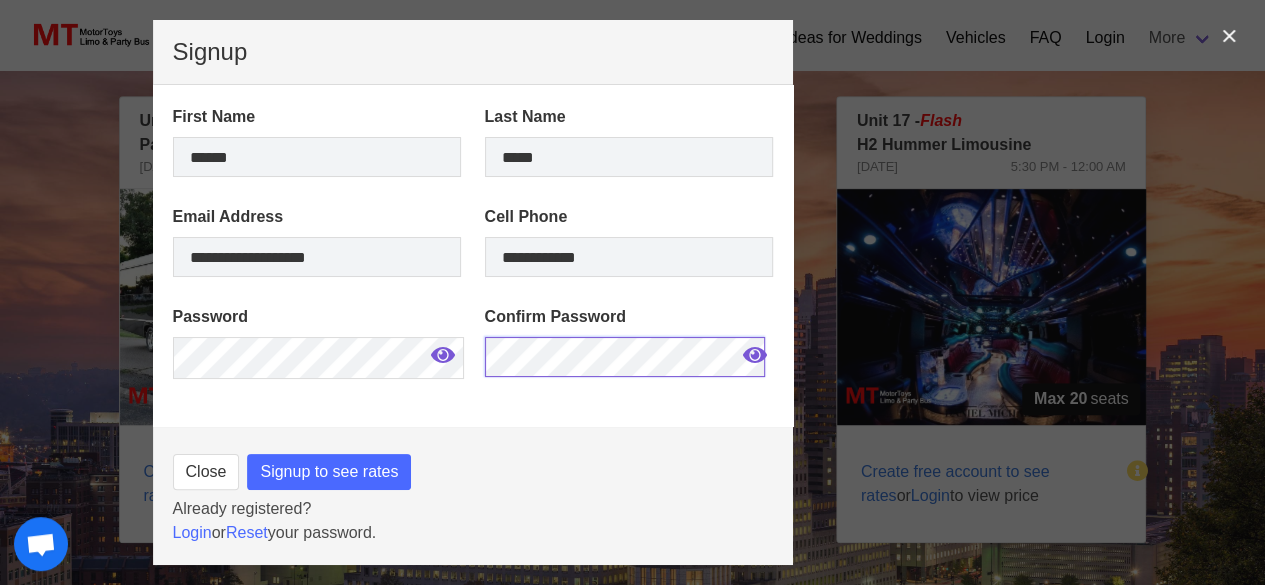 scroll, scrollTop: 142, scrollLeft: 0, axis: vertical 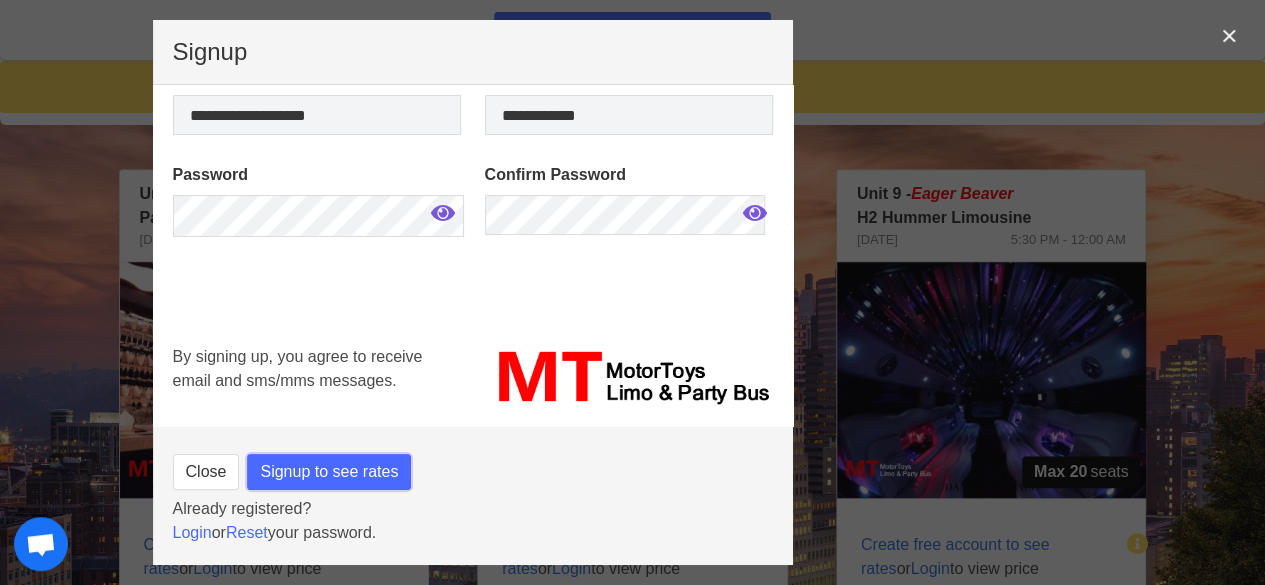 click on "Signup to see rates" at bounding box center [329, 472] 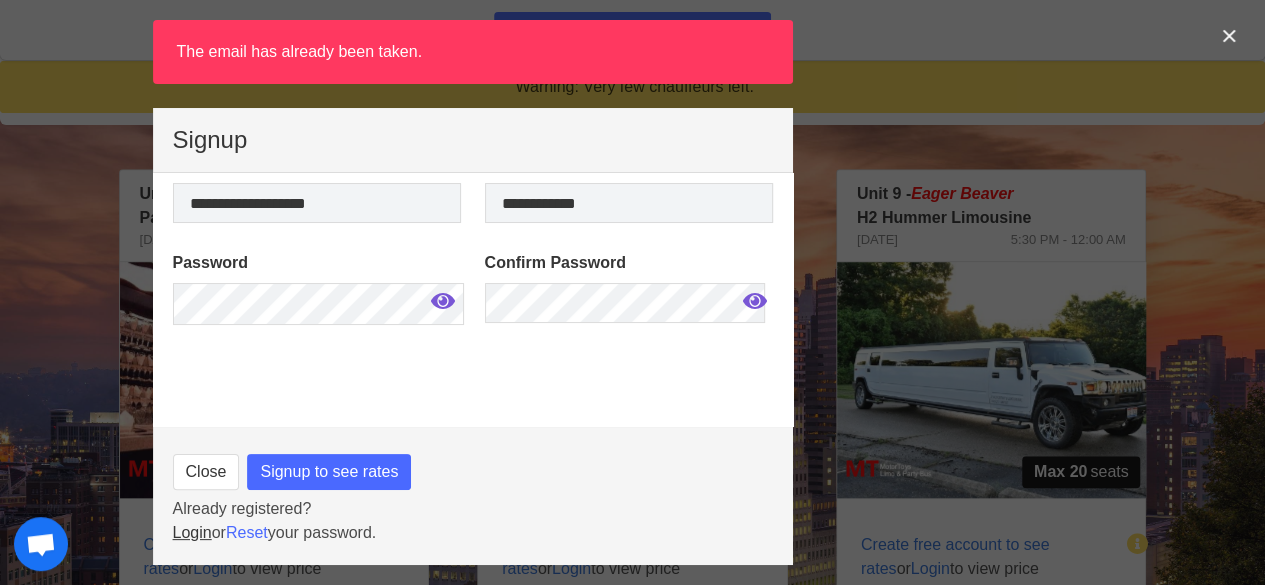 click on "Login" at bounding box center [192, 532] 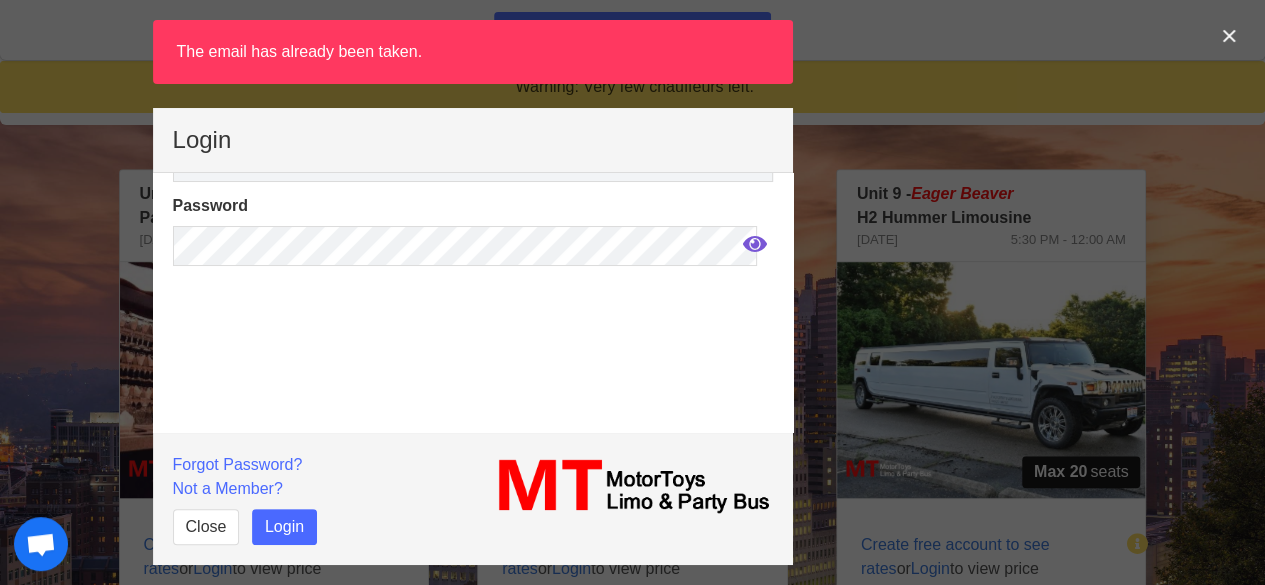 scroll, scrollTop: 0, scrollLeft: 0, axis: both 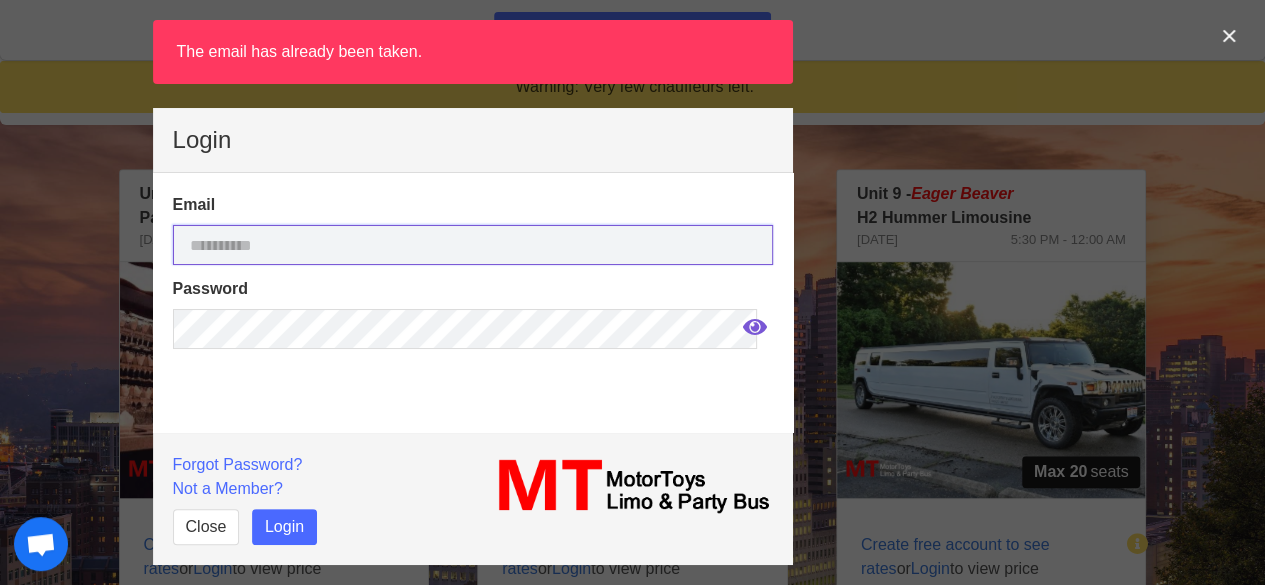 click at bounding box center (473, 245) 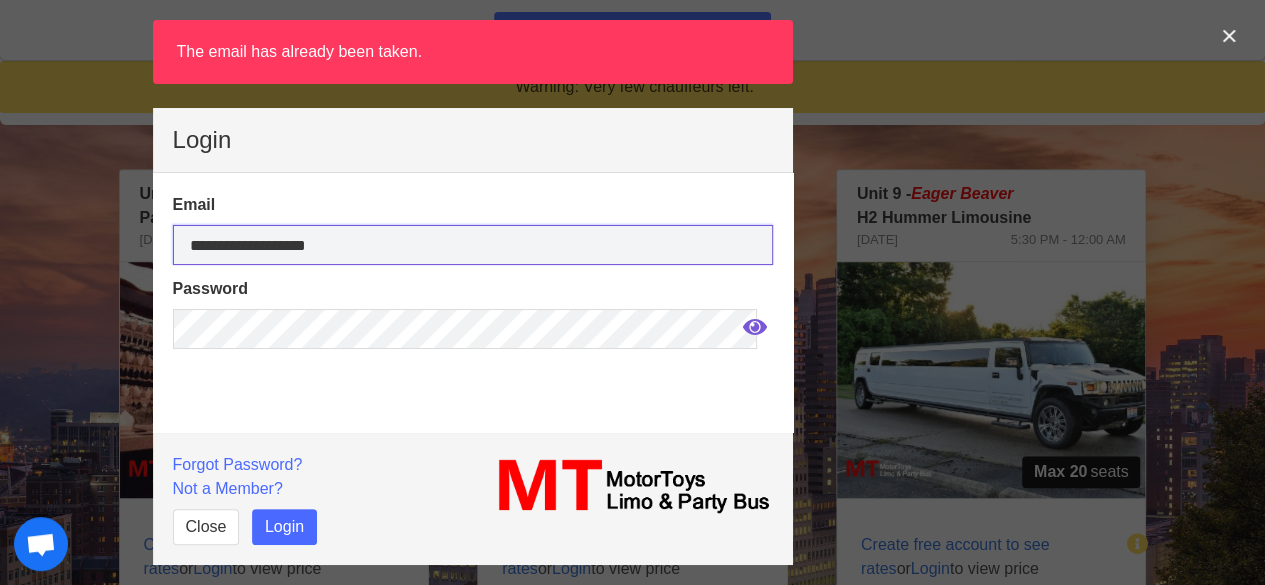 type on "**********" 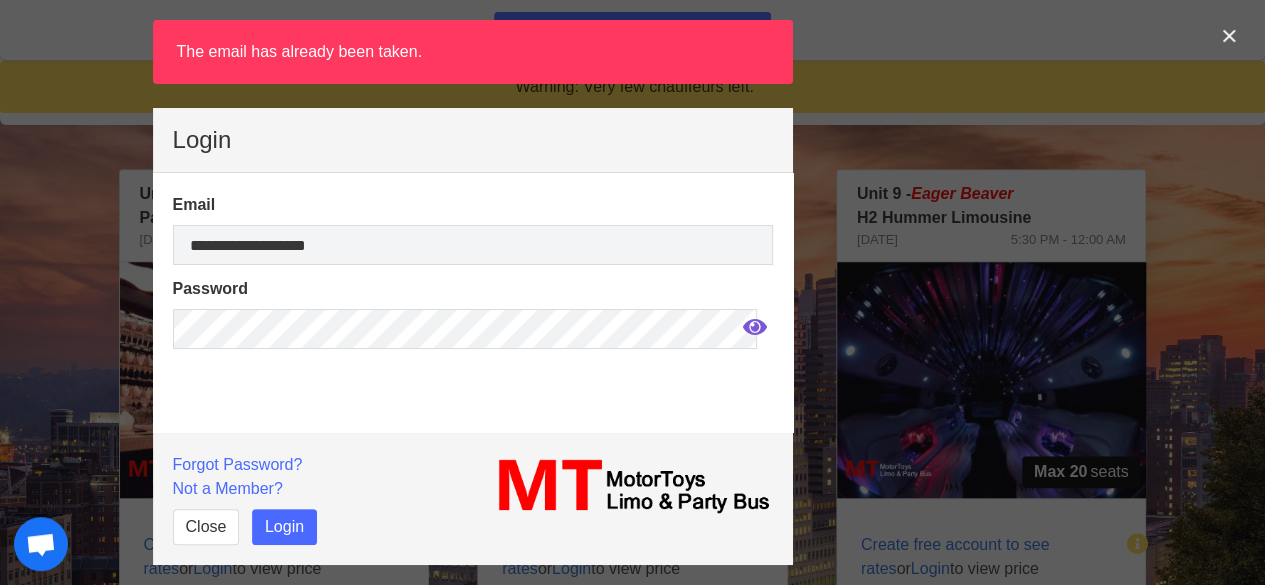 click on "Forgot Password?   Not a Member?
Close
Login" at bounding box center [317, 499] 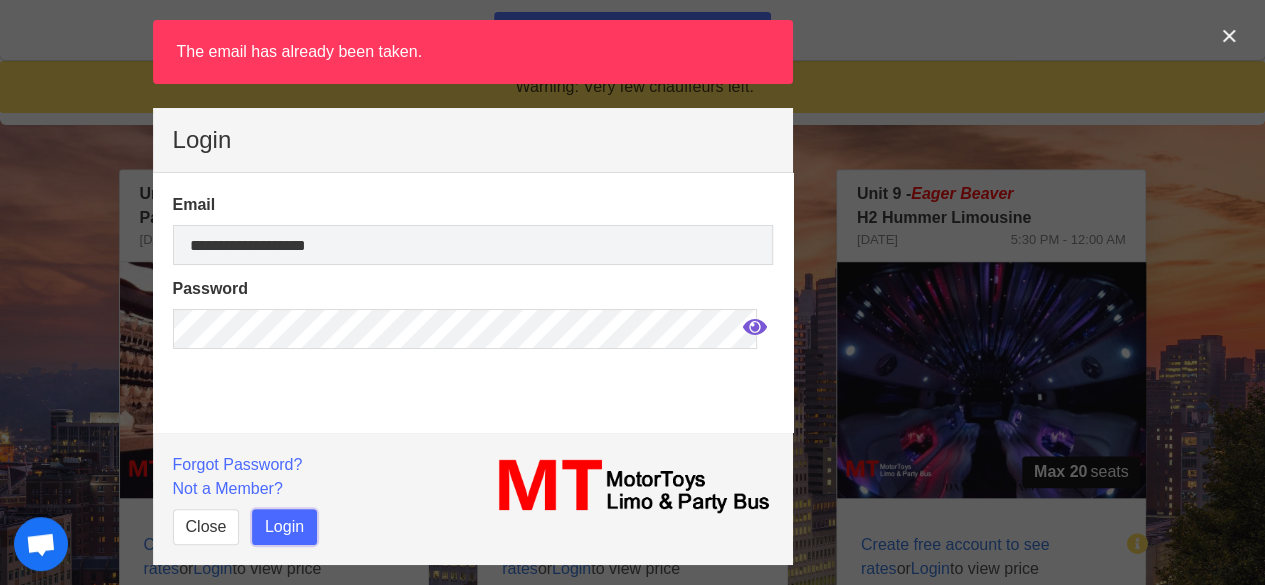 click on "Login" at bounding box center [284, 527] 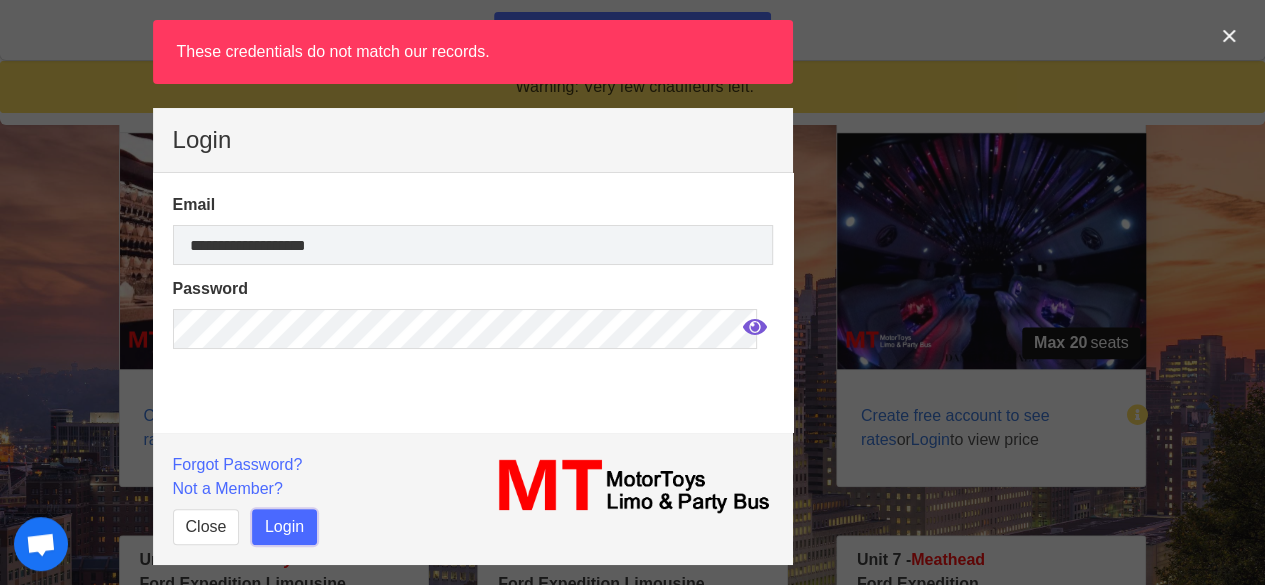 scroll, scrollTop: 773, scrollLeft: 0, axis: vertical 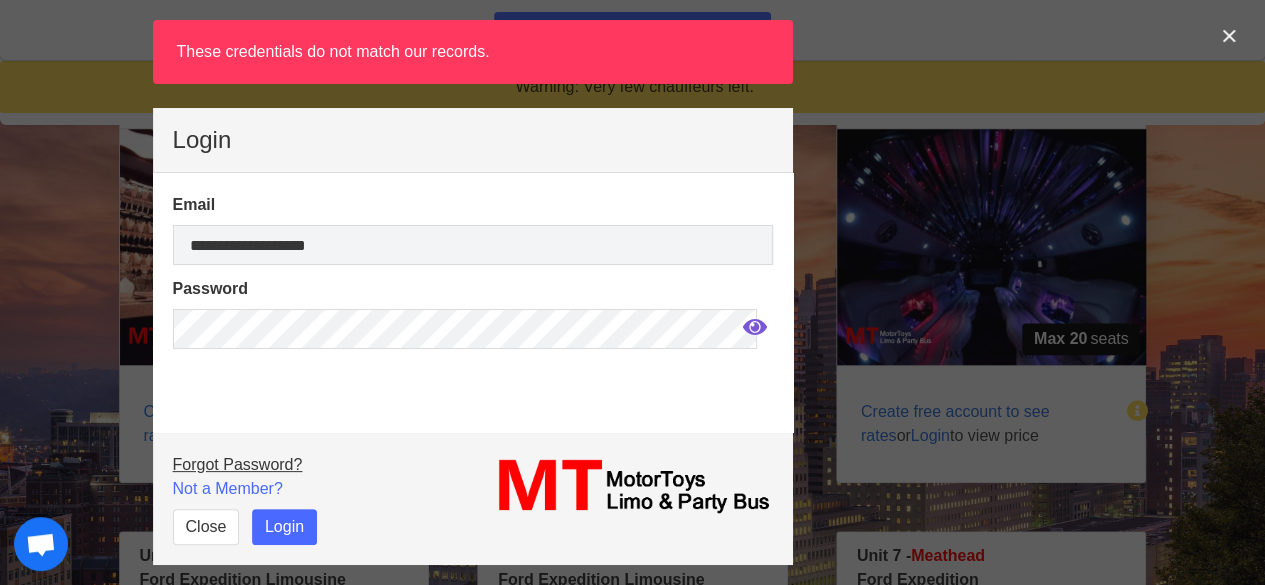 click on "Forgot Password?" at bounding box center (238, 464) 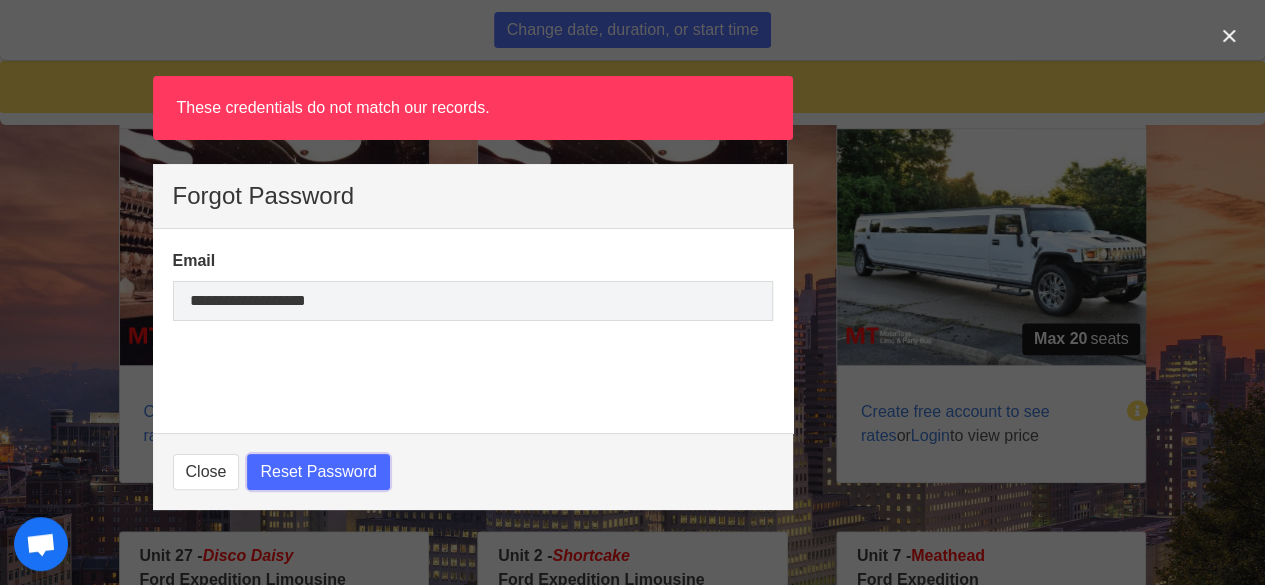 click on "Reset Password" at bounding box center [318, 472] 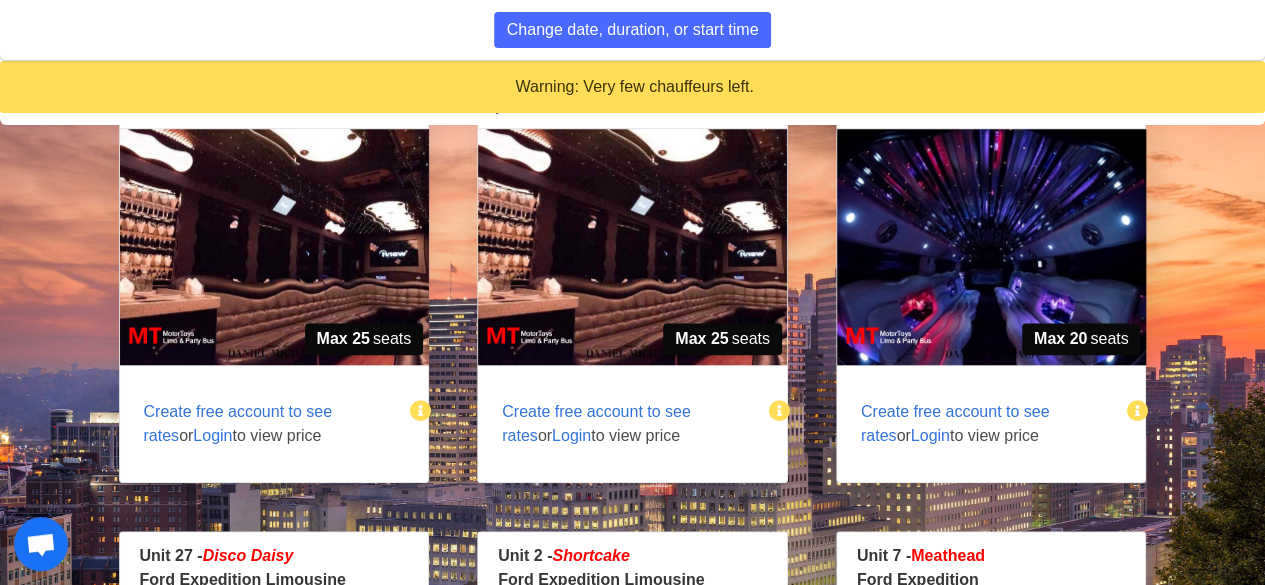 click on "Login" at bounding box center (212, 435) 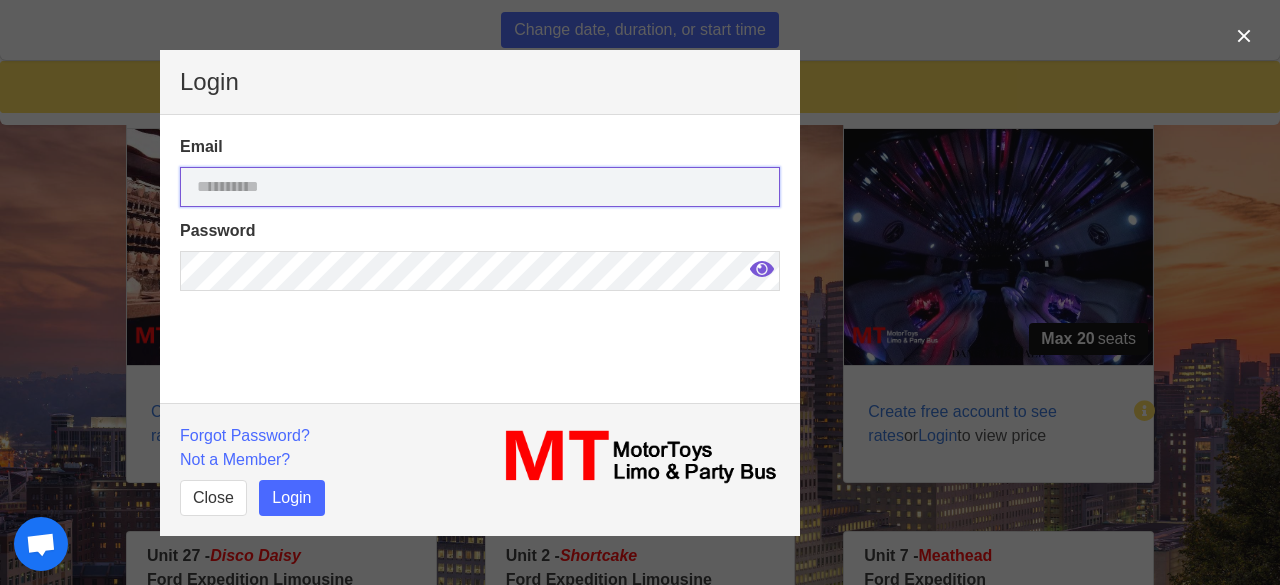 click at bounding box center [480, 187] 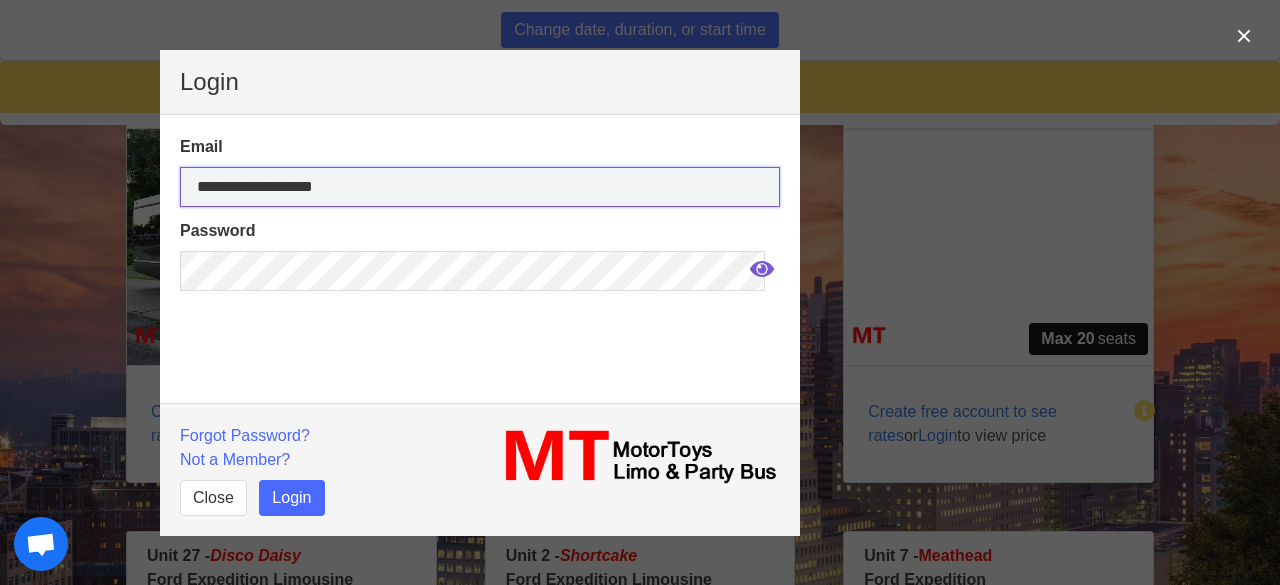 type on "**********" 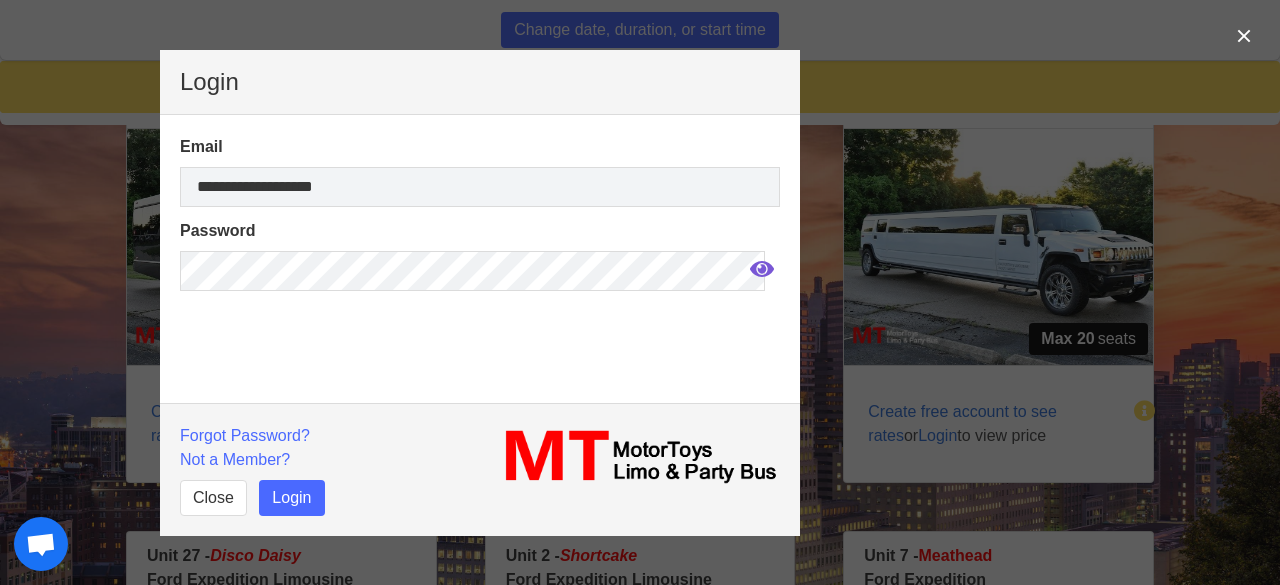 click at bounding box center [762, 269] 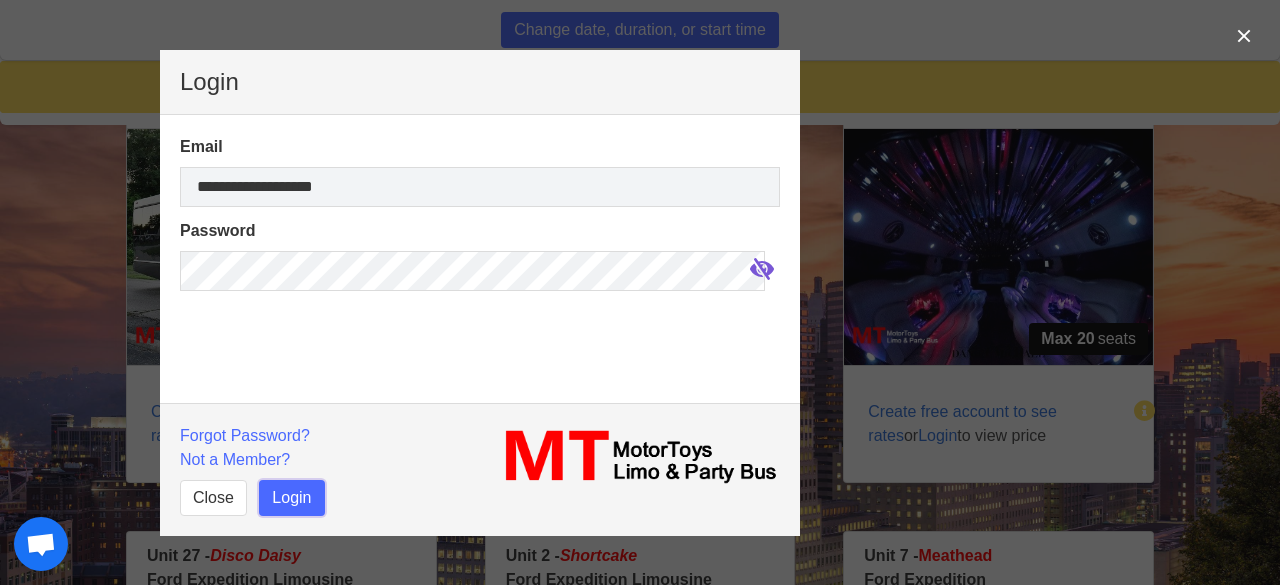 click on "Login" at bounding box center (291, 498) 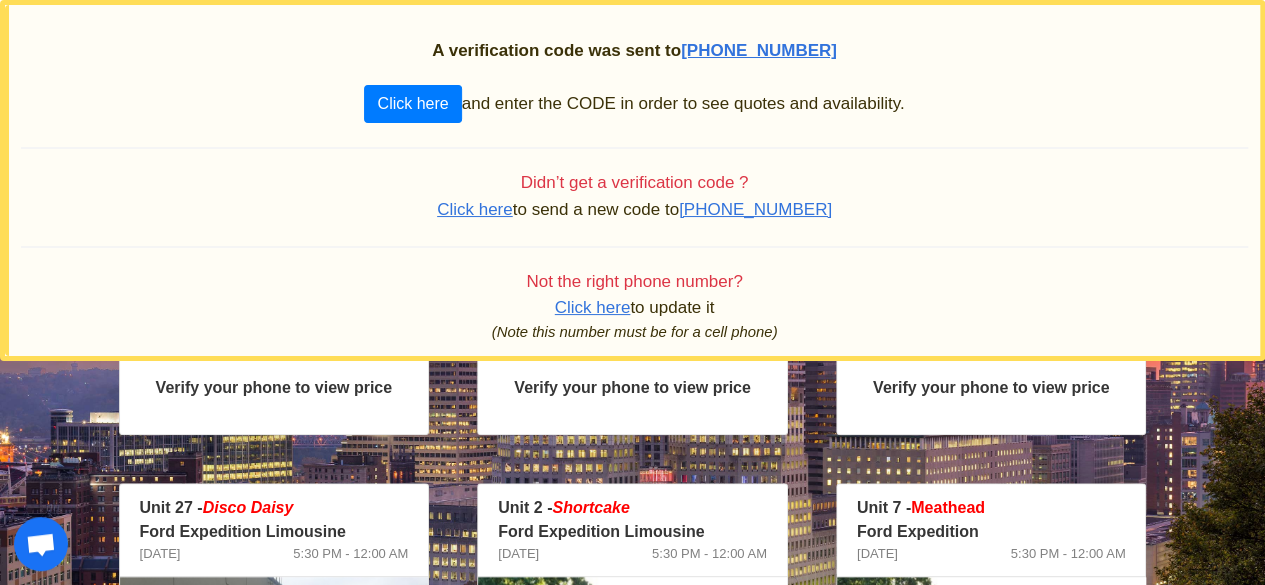 click on "Click here" at bounding box center [475, 209] 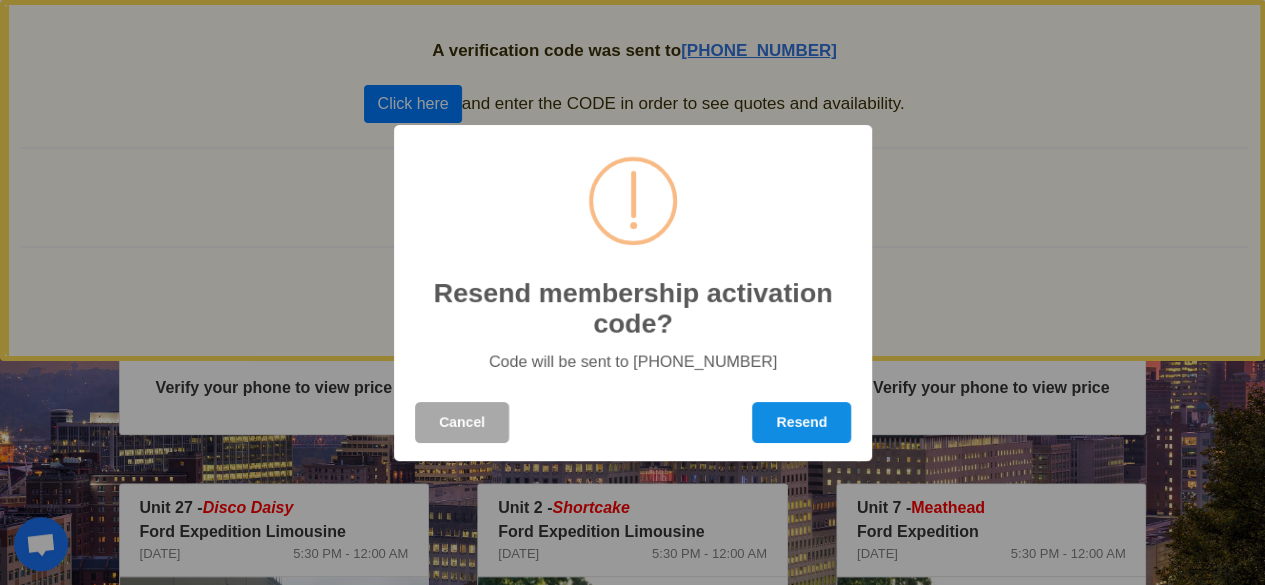 click on "Resend" at bounding box center [801, 422] 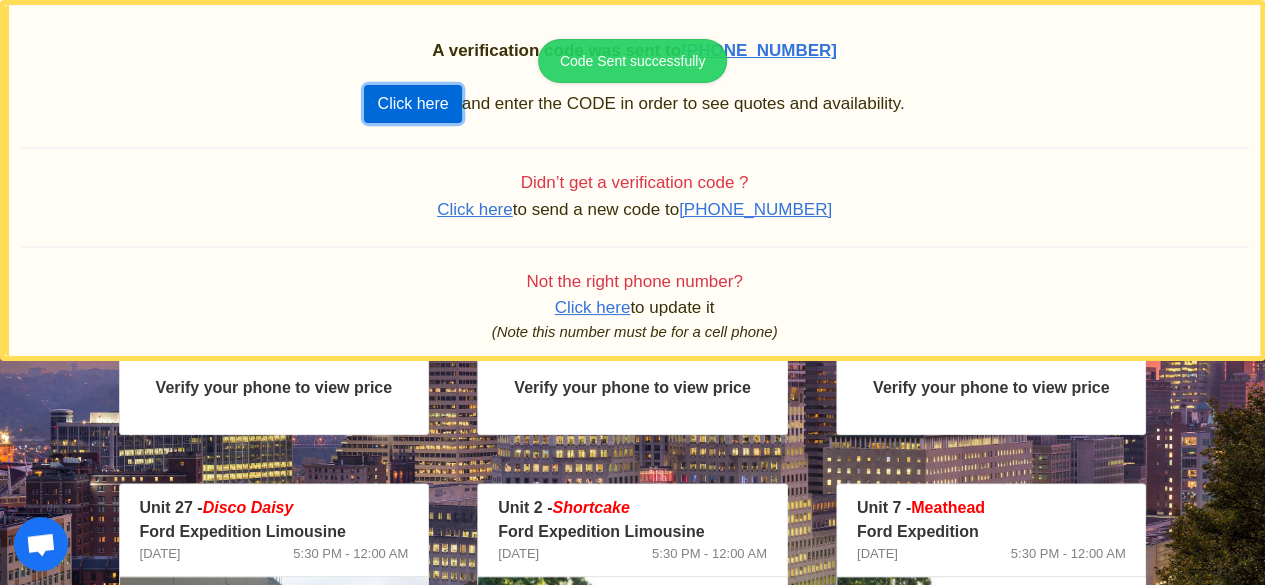 click on "Click here" at bounding box center (412, 104) 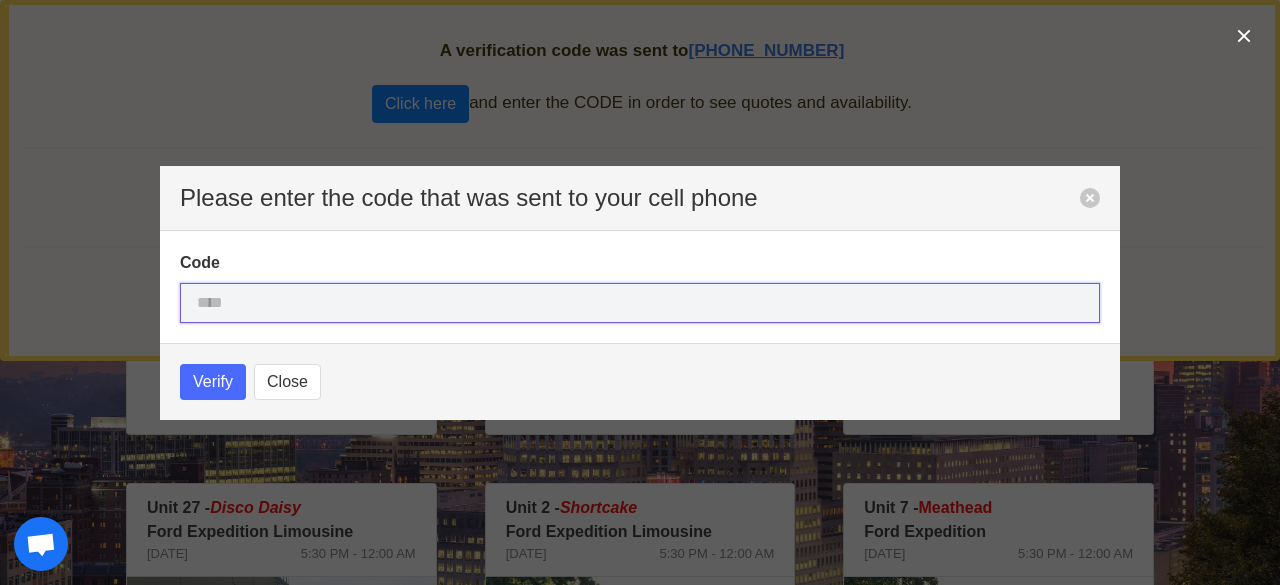 click at bounding box center [640, 303] 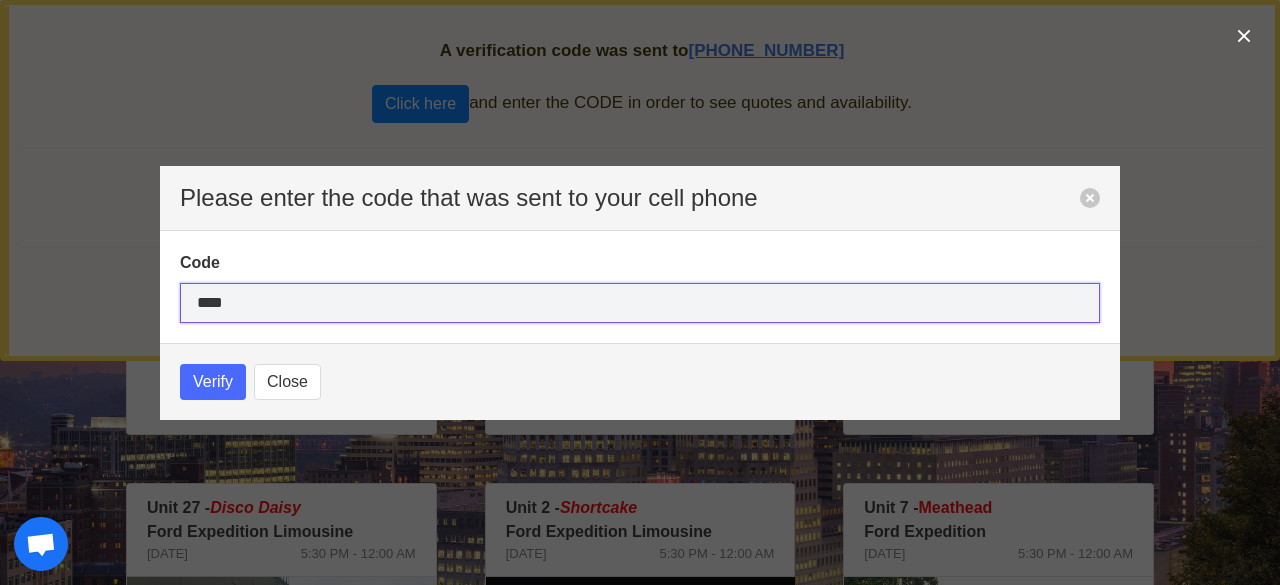 type on "****" 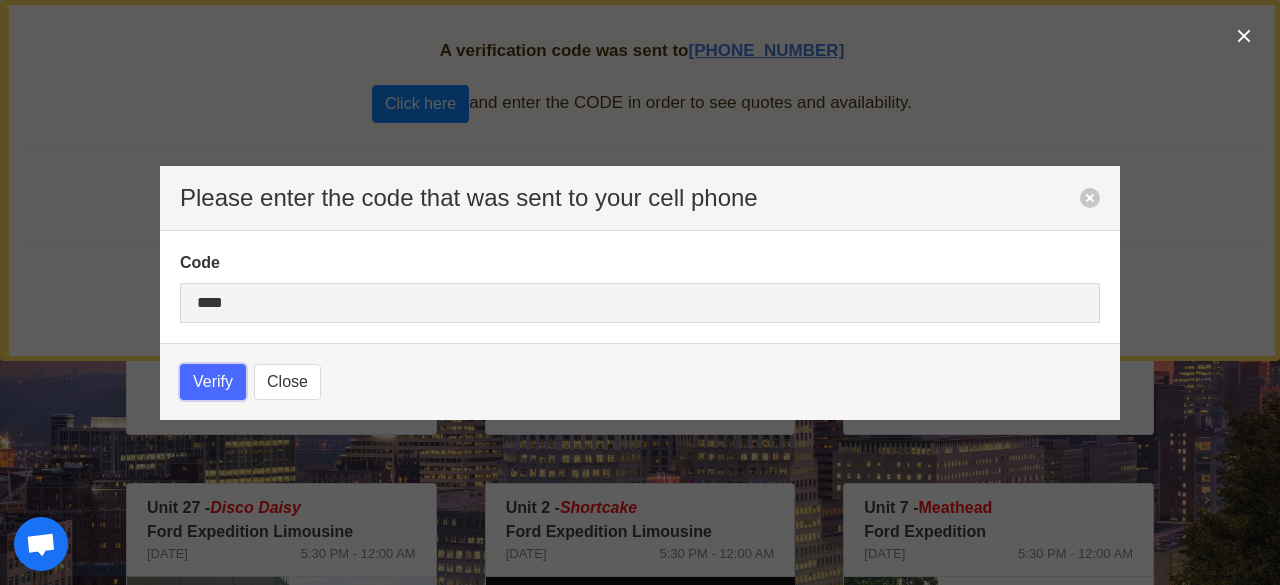 click on "Verify" at bounding box center (213, 382) 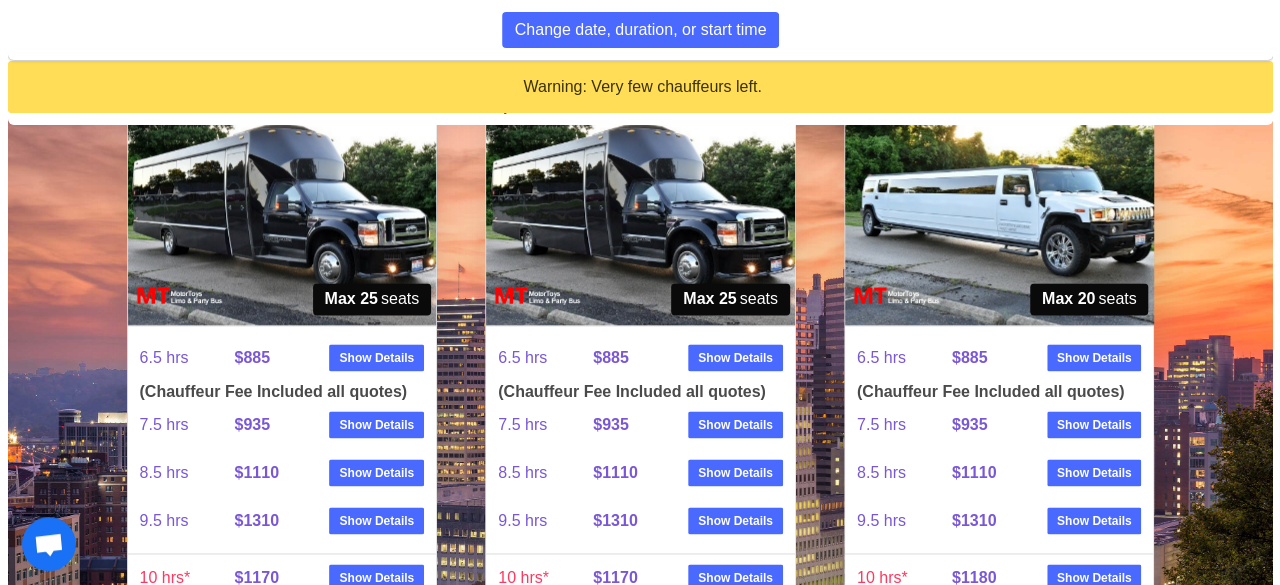 scroll, scrollTop: 1191, scrollLeft: 0, axis: vertical 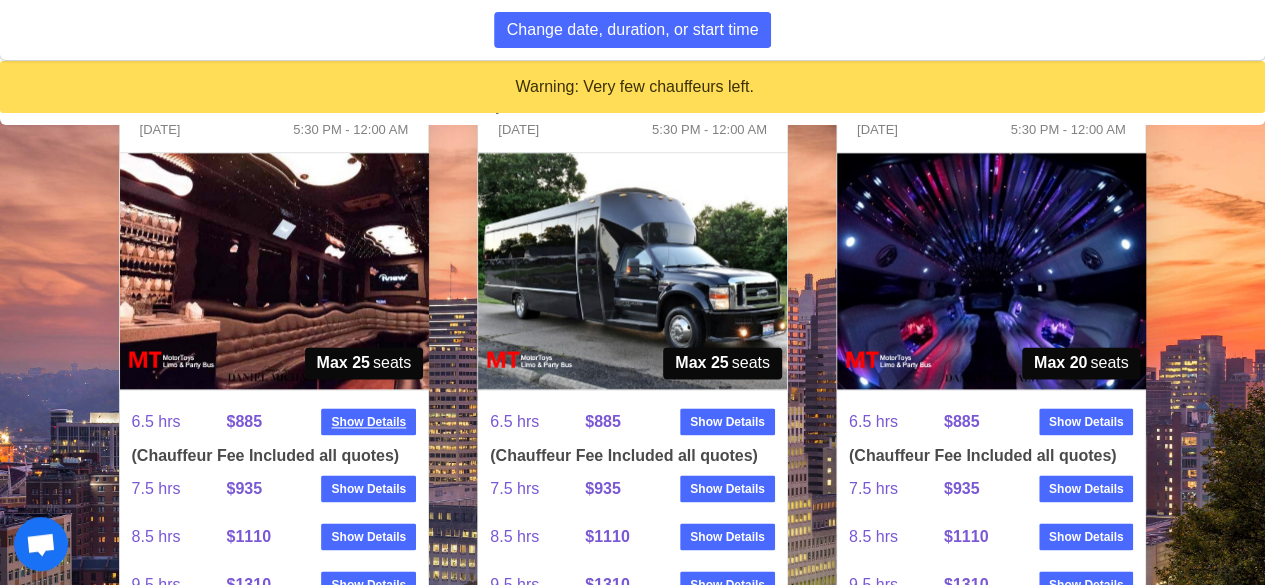 click on "Show Details" at bounding box center [368, 422] 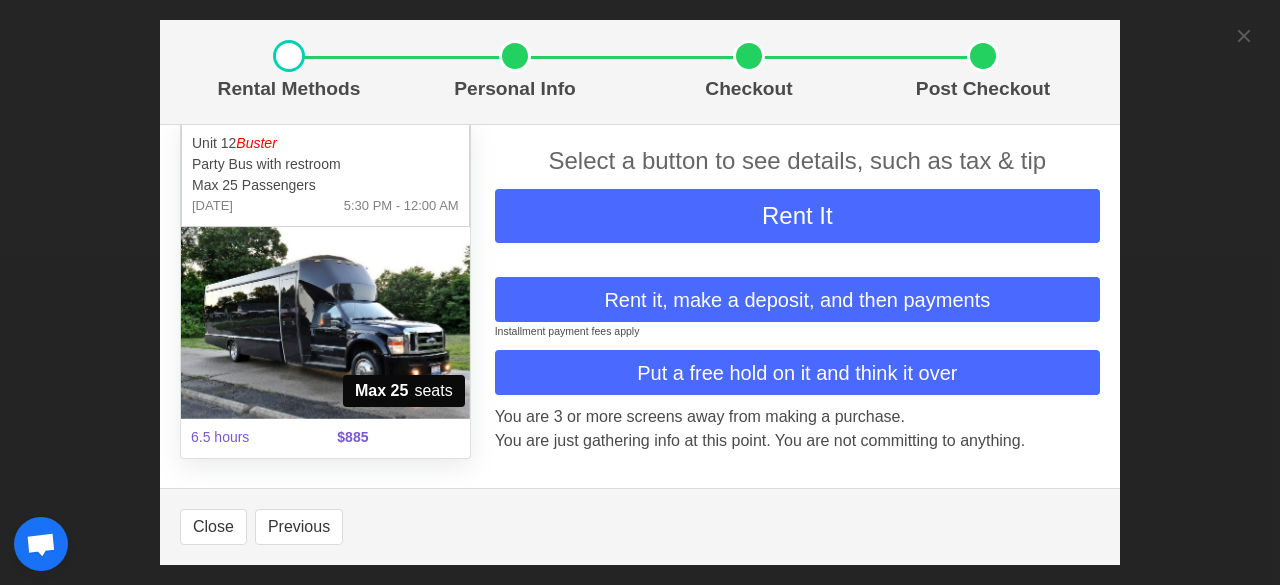 scroll, scrollTop: 0, scrollLeft: 0, axis: both 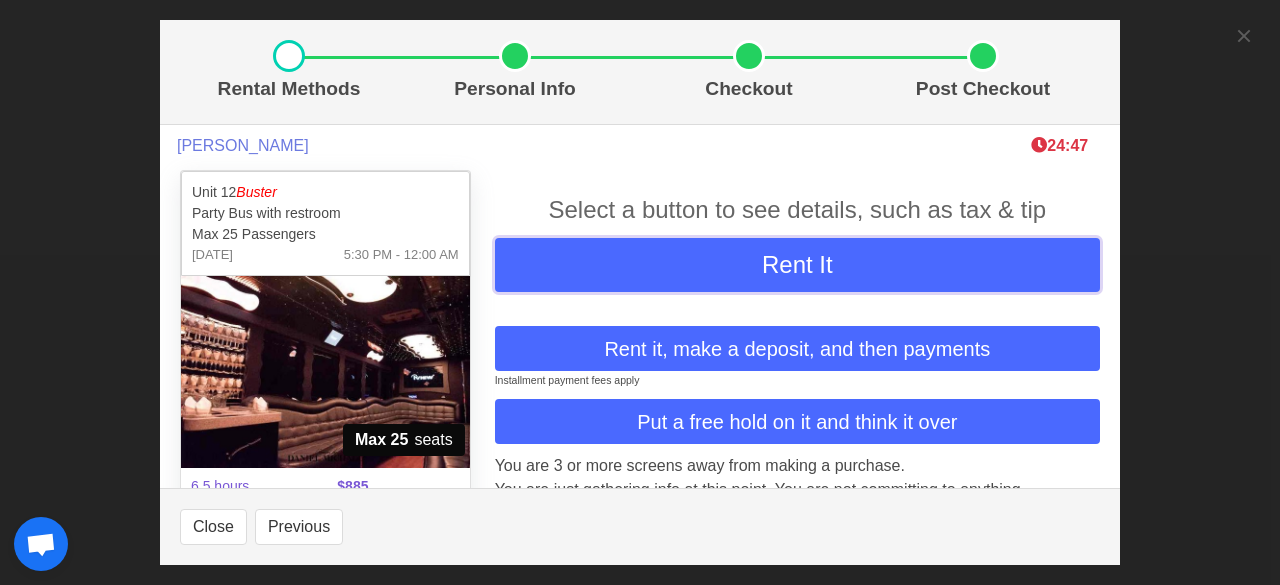 click on "Rent It" at bounding box center [797, 265] 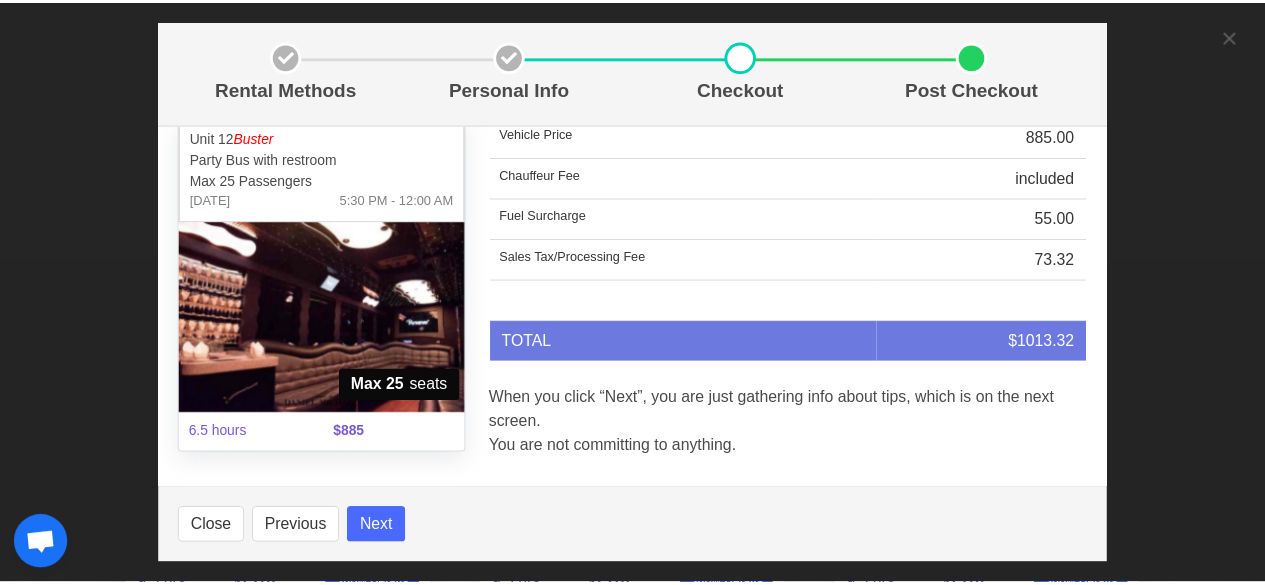 scroll, scrollTop: 53, scrollLeft: 0, axis: vertical 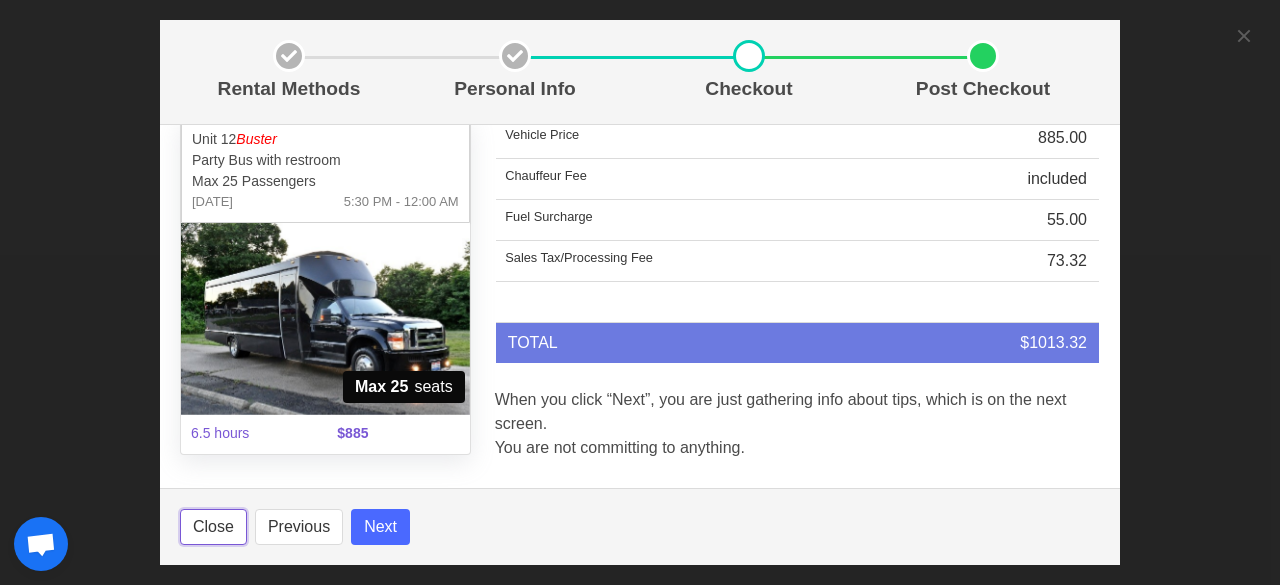 click on "Close" at bounding box center [213, 527] 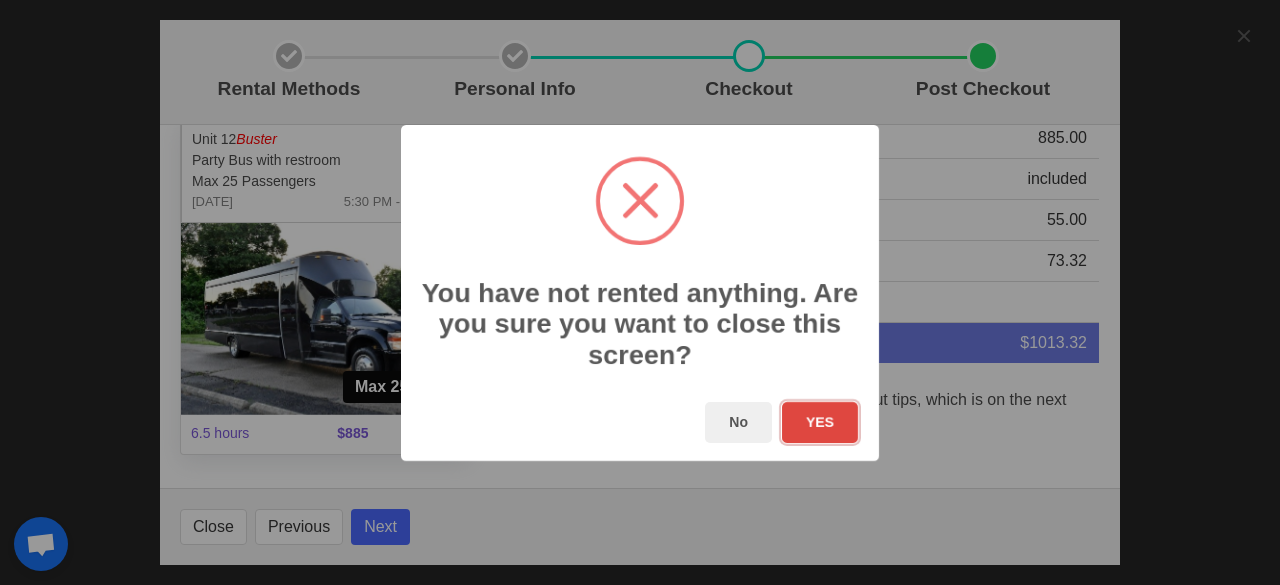 click on "YES" at bounding box center [820, 422] 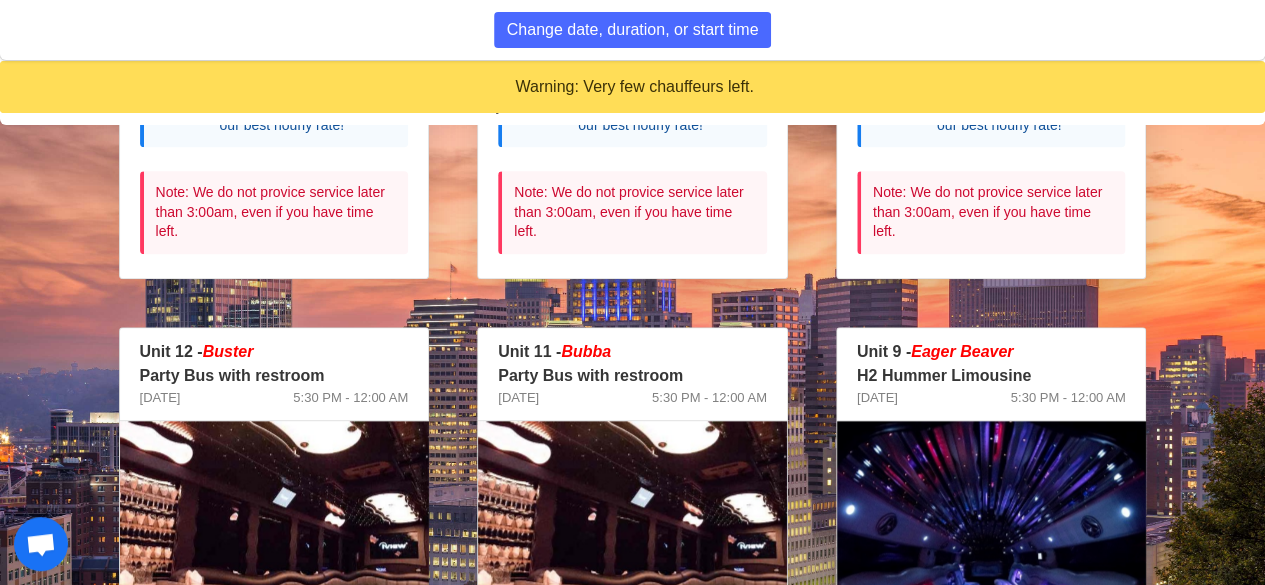 scroll, scrollTop: 905, scrollLeft: 0, axis: vertical 